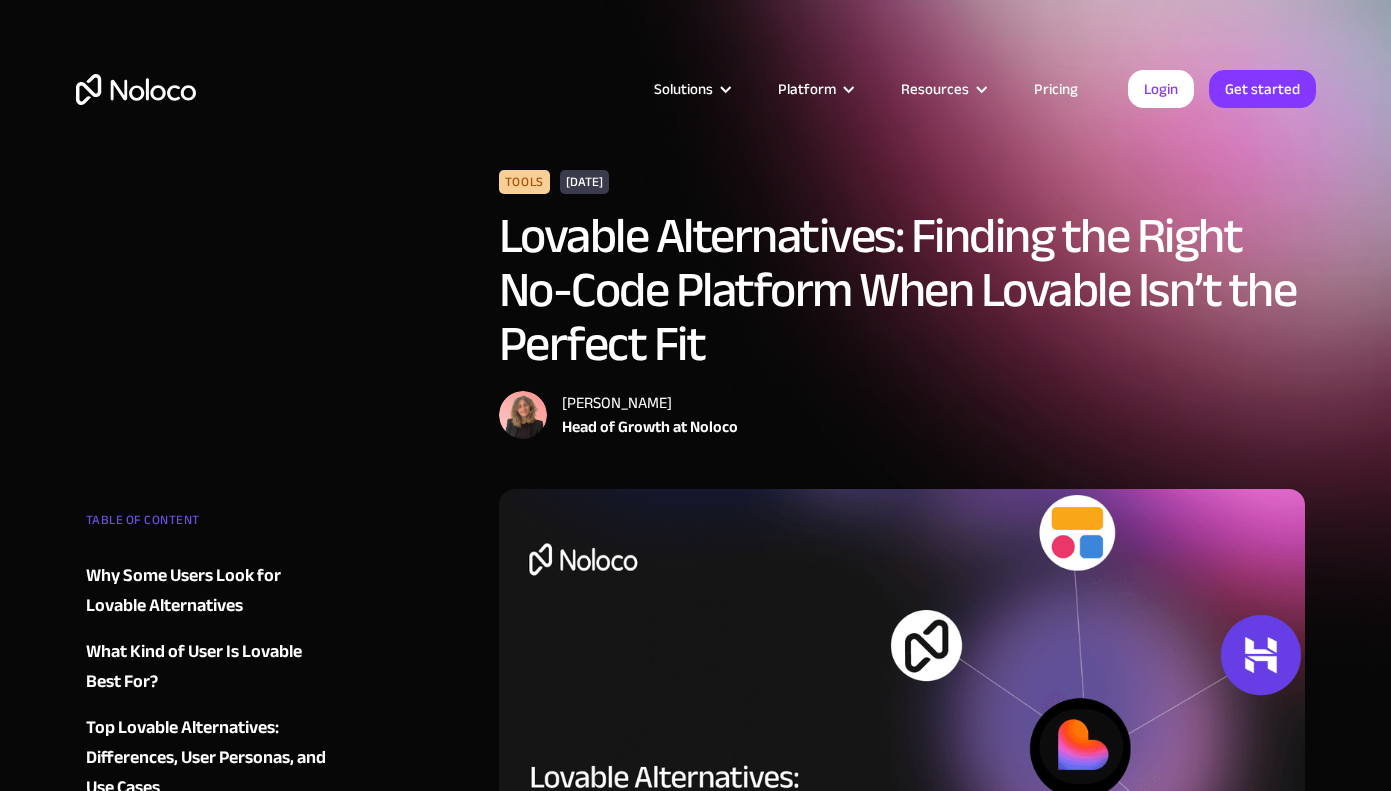 scroll, scrollTop: 0, scrollLeft: 0, axis: both 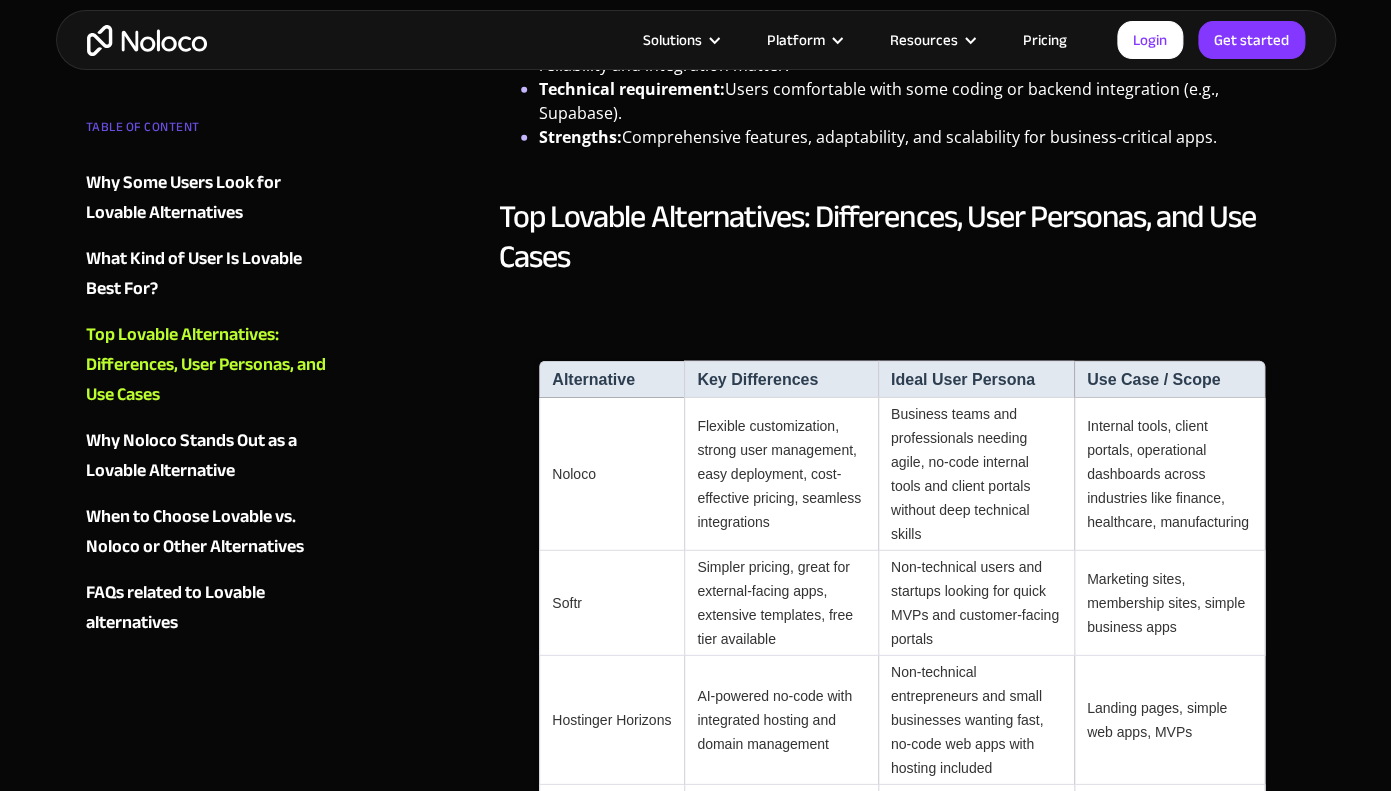 click on "Simpler pricing, great for external-facing apps, extensive templates, free tier available" at bounding box center [781, 603] 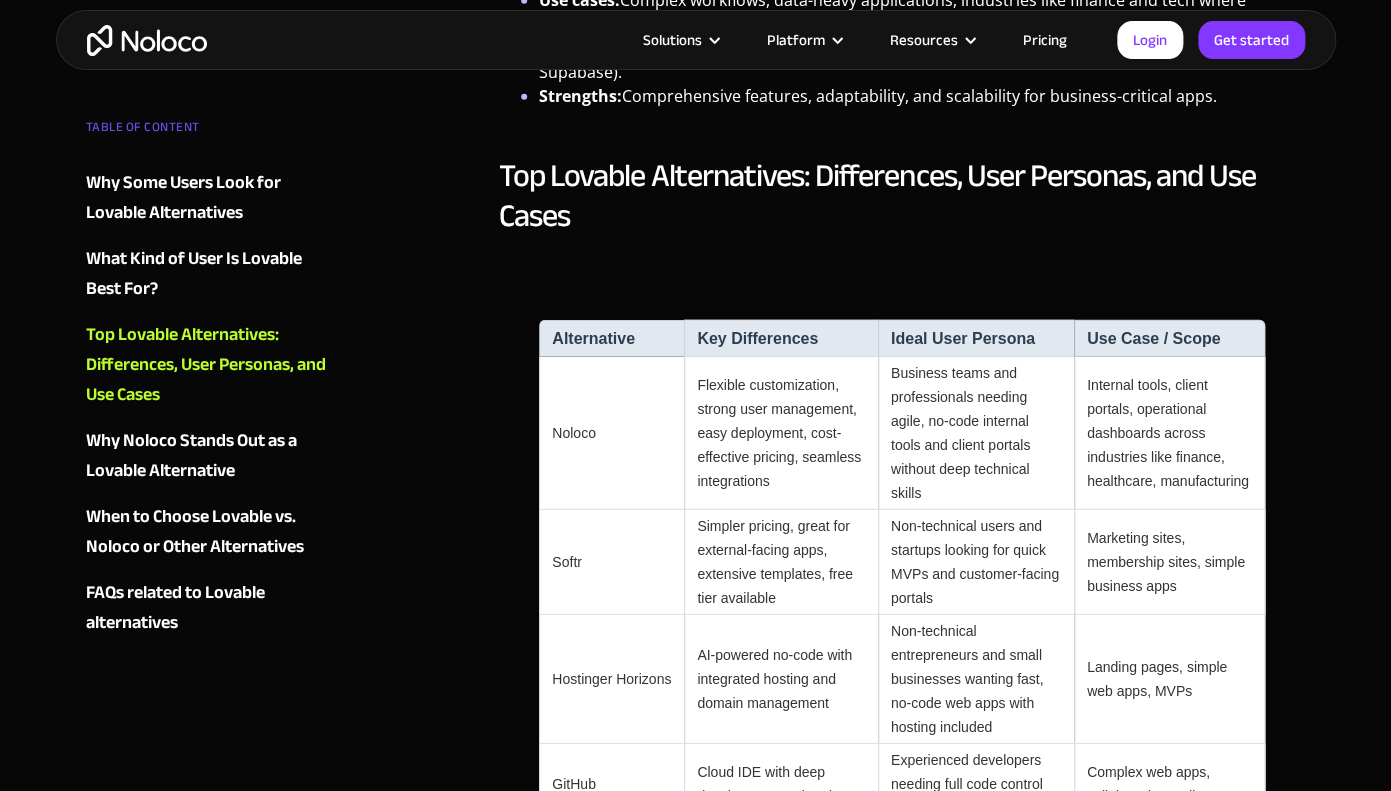 scroll, scrollTop: 1754, scrollLeft: 0, axis: vertical 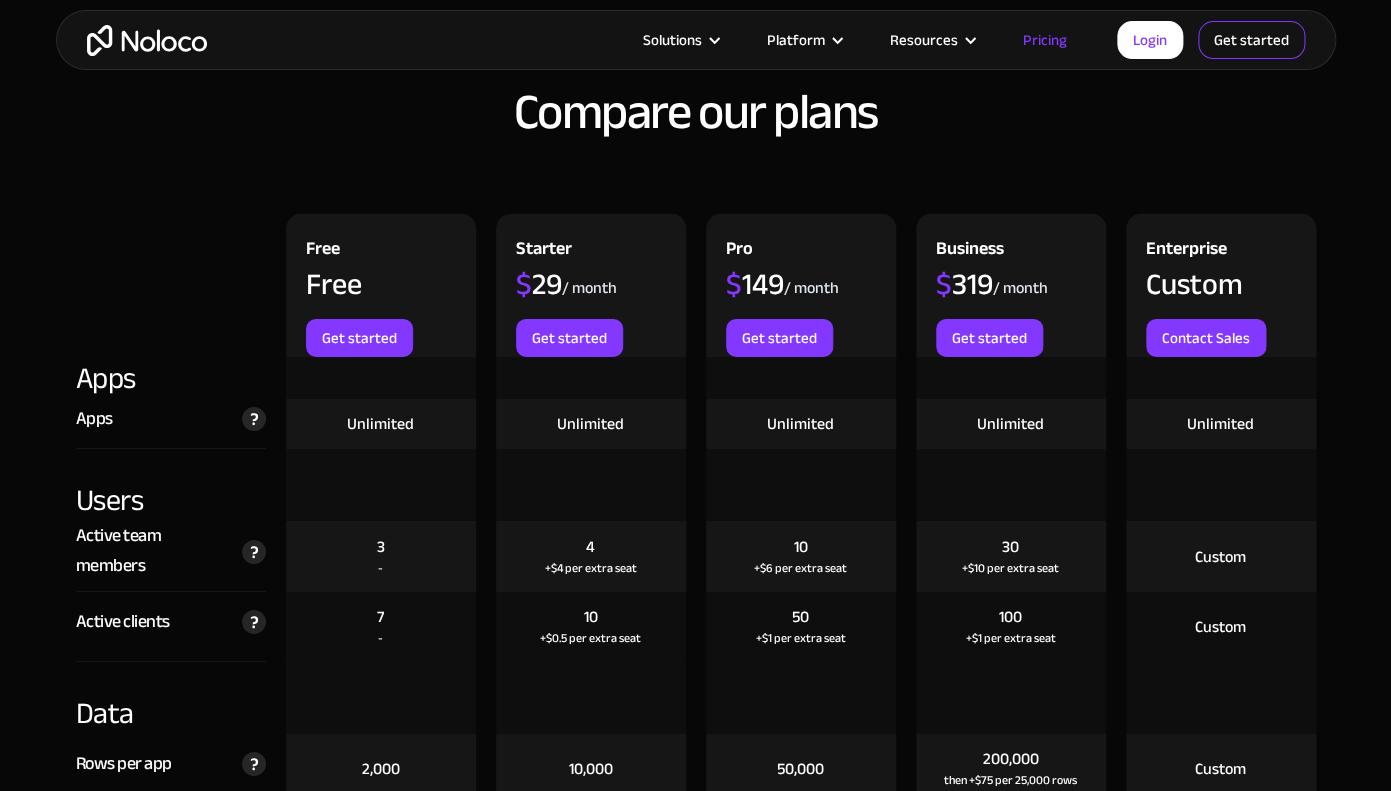 click on "Get started" at bounding box center [0, 0] 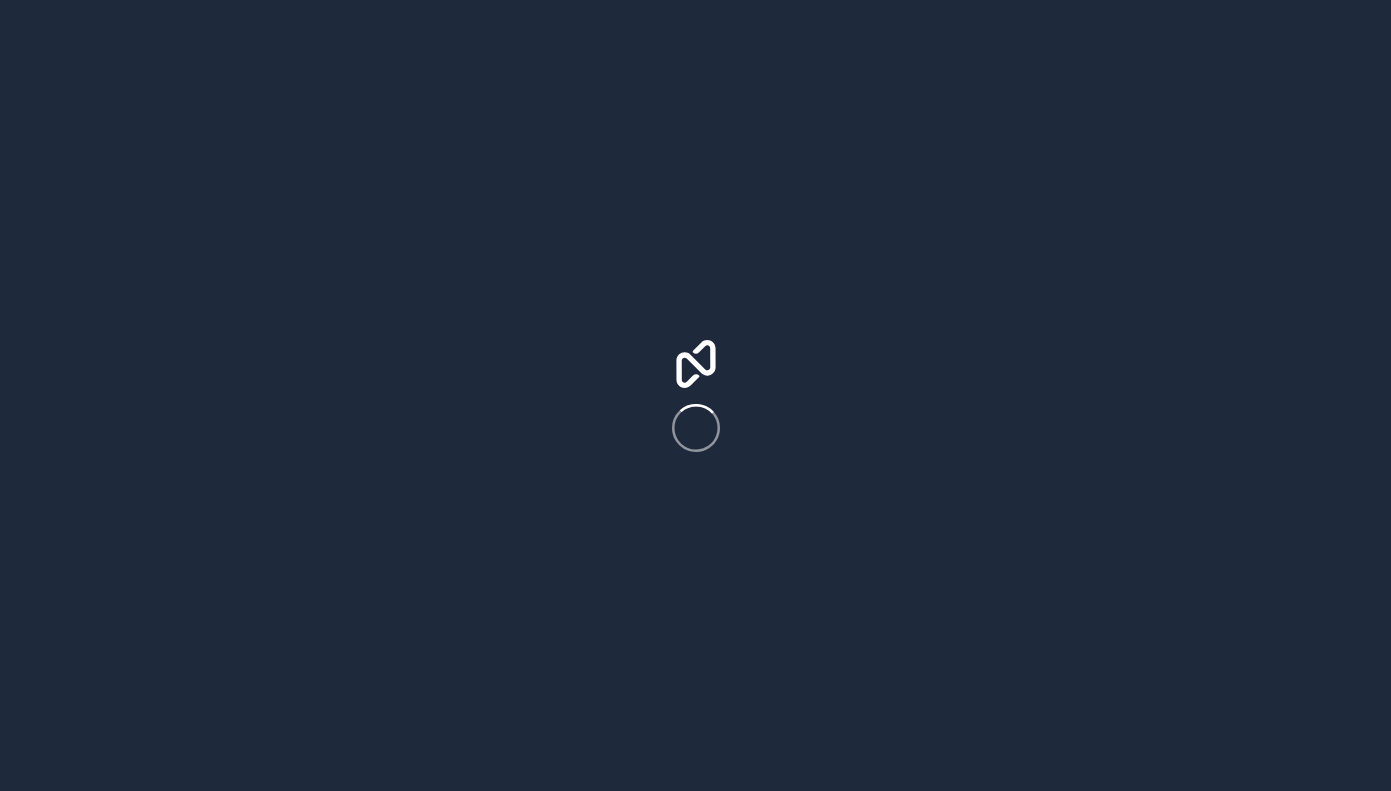 scroll, scrollTop: 0, scrollLeft: 0, axis: both 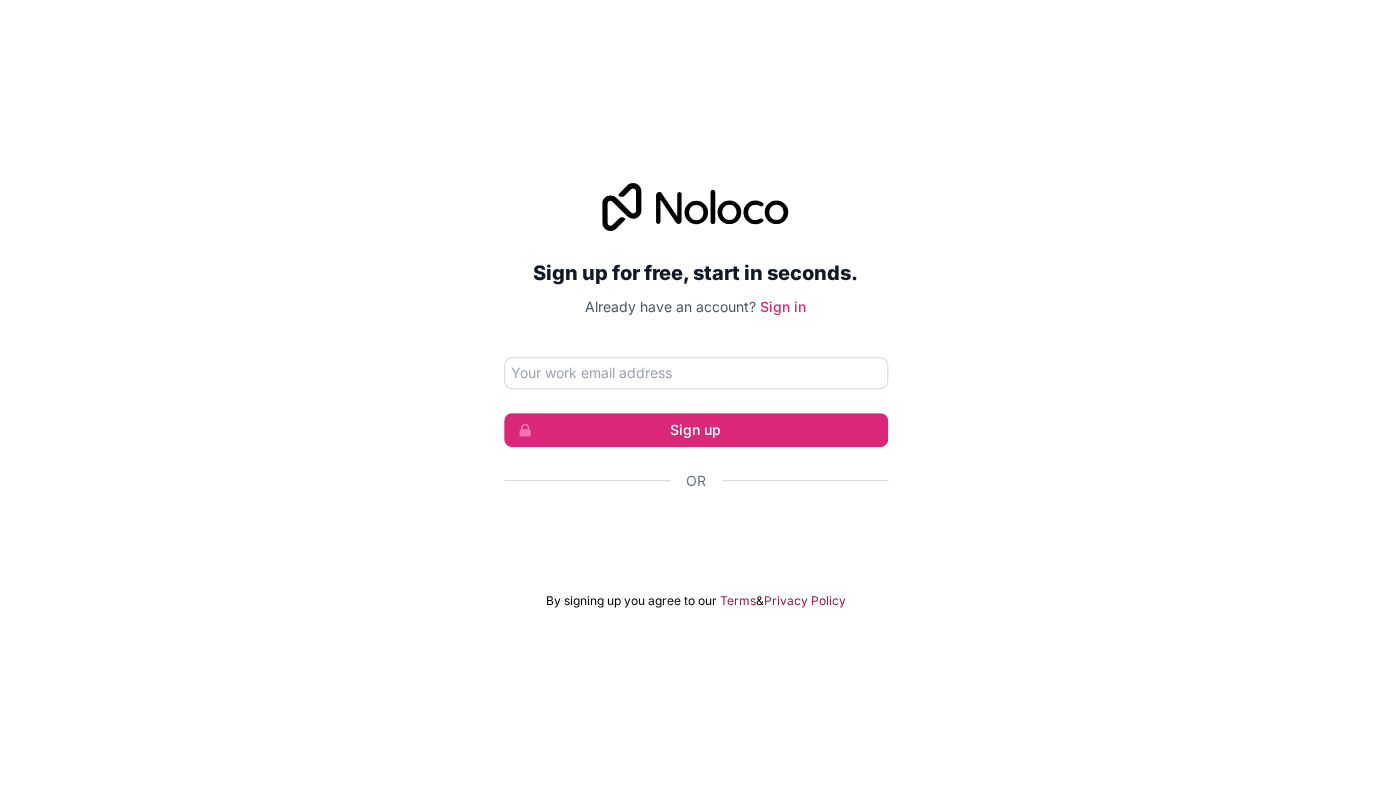 click on "Sign up for free, start in seconds. Already have an account? Sign in Sign up Or By signing up you agree to our    Terms  &  Privacy Policy" at bounding box center [695, 396] 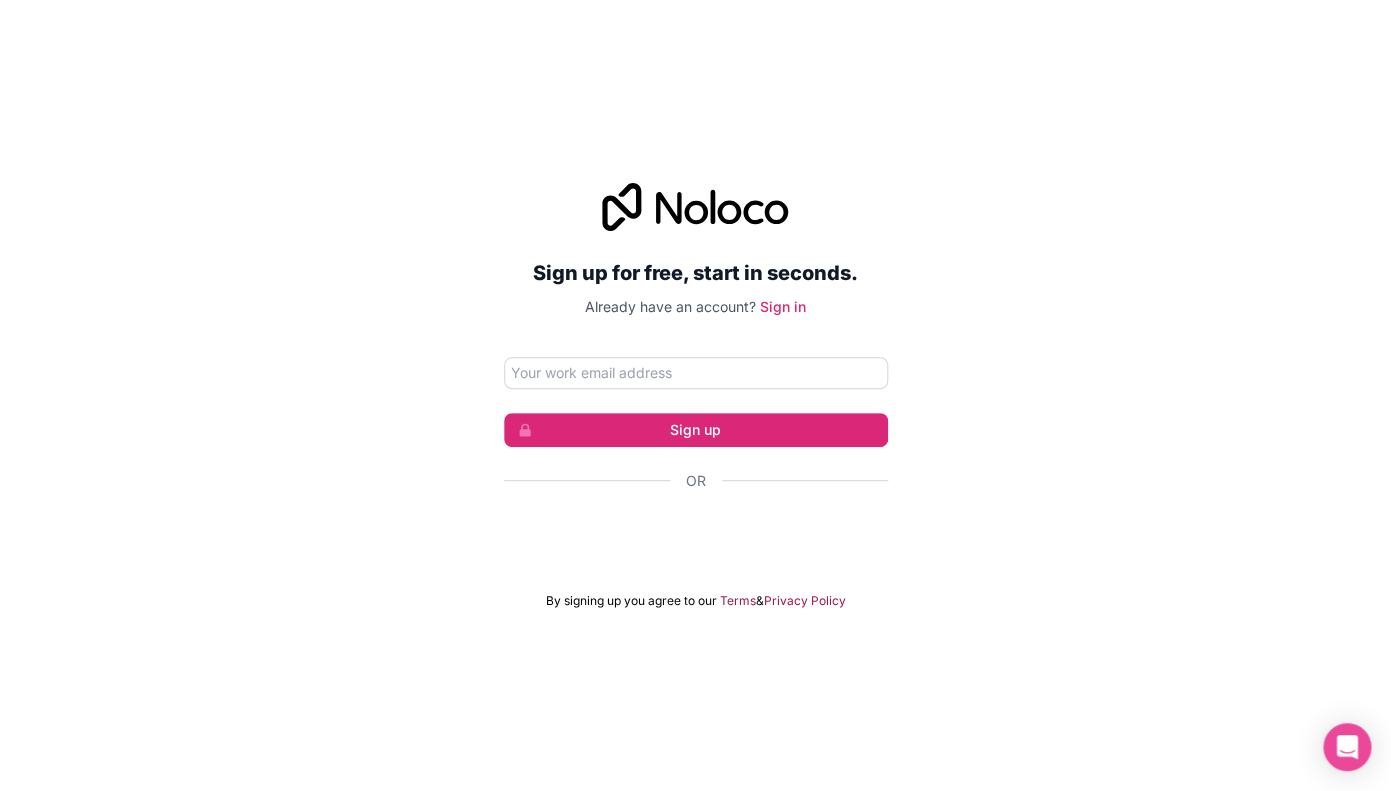 click at bounding box center [696, 535] 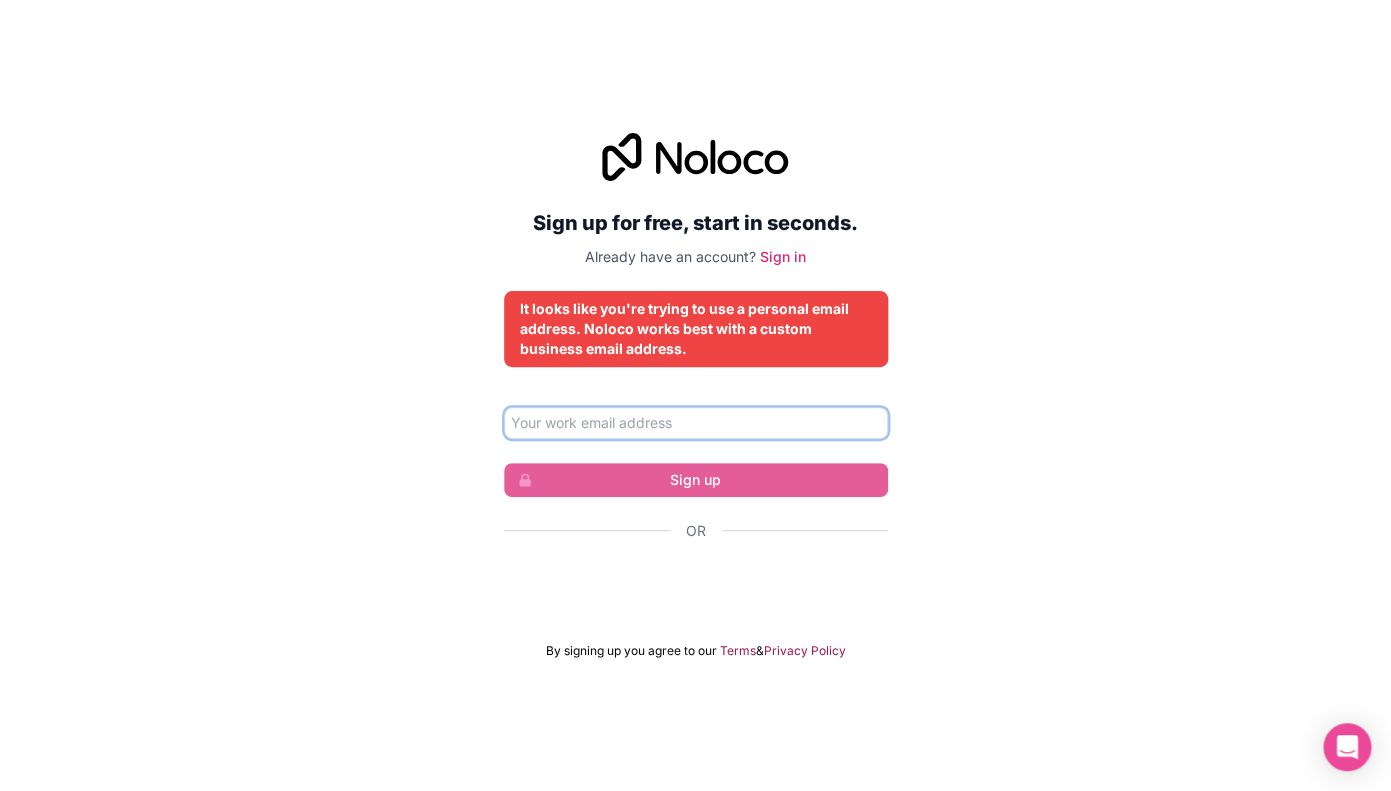 click at bounding box center (696, 423) 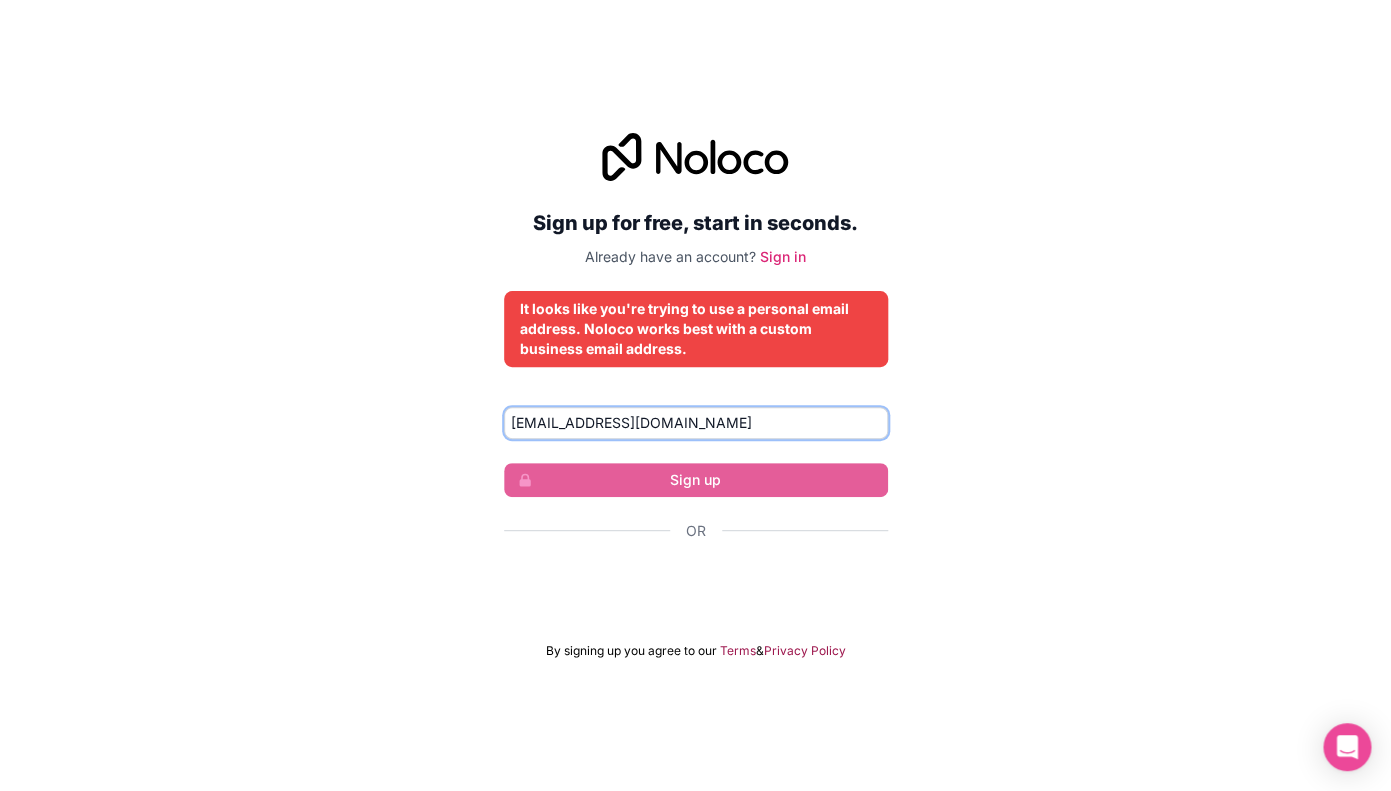 type on "dev@beatsight.com" 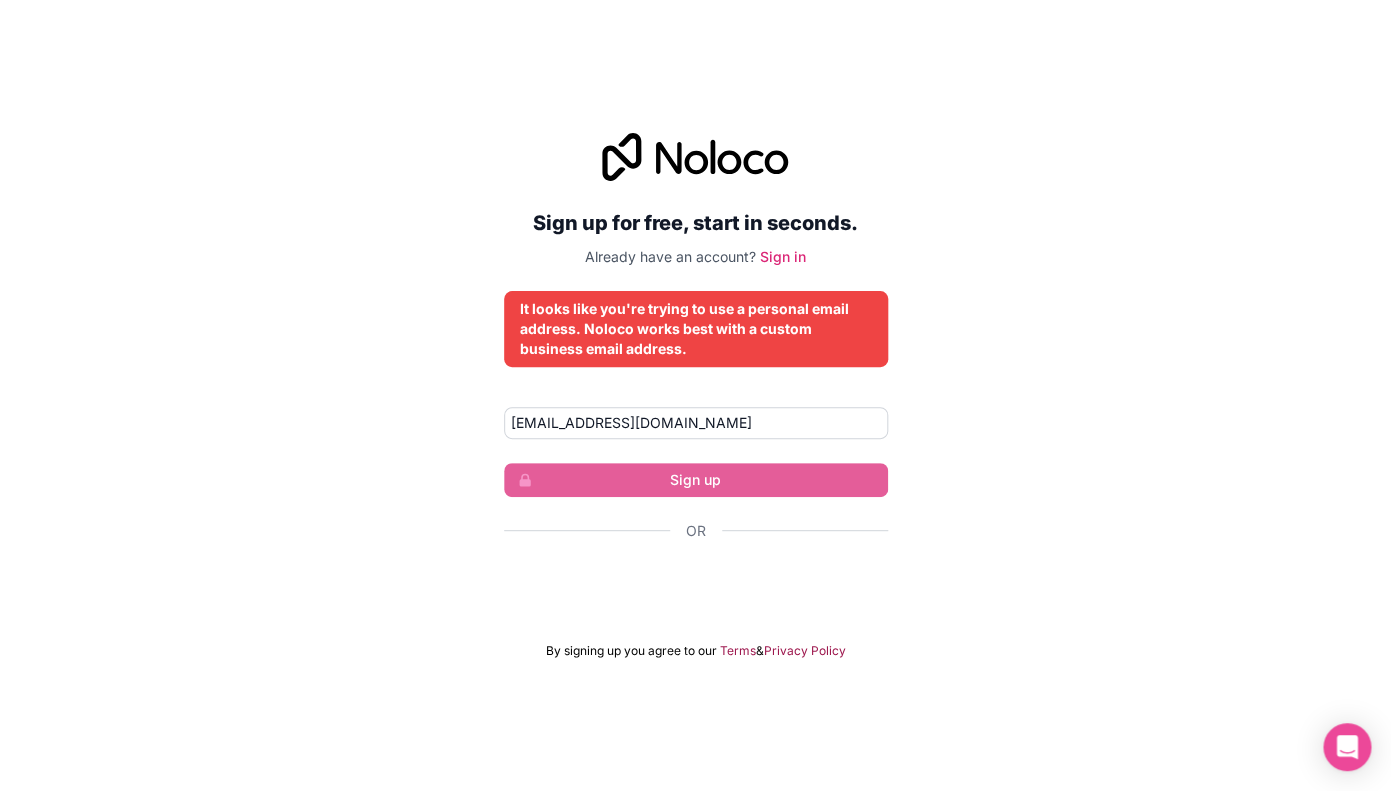 click on "Sign up for free, start in seconds. Already have an account? Sign in It looks like you're trying to use a personal email address. Noloco works best with a custom business email address. dev@beatsight.com Sign up Or By signing up you agree to our    Terms  &  Privacy Policy" at bounding box center [695, 396] 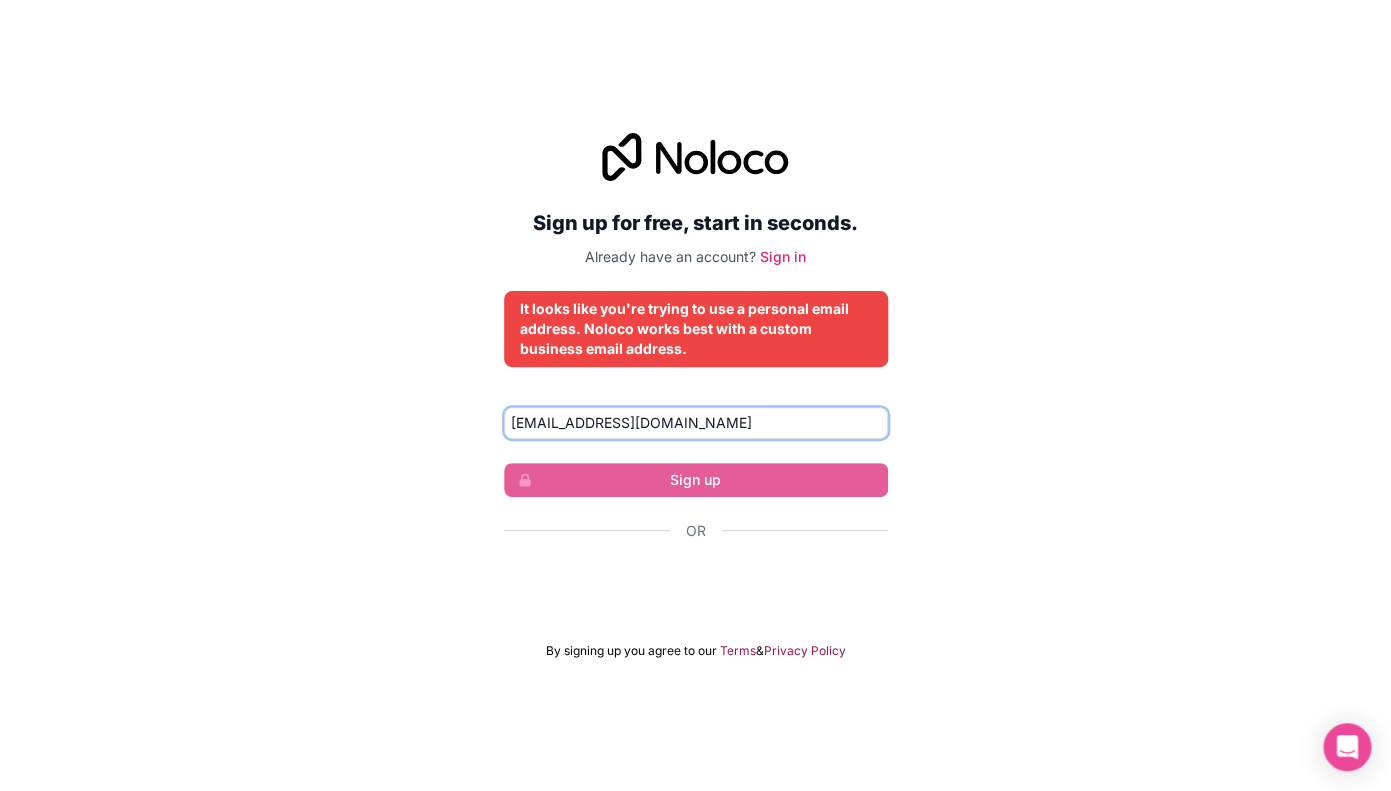 click on "dev@beatsight.com" at bounding box center (696, 423) 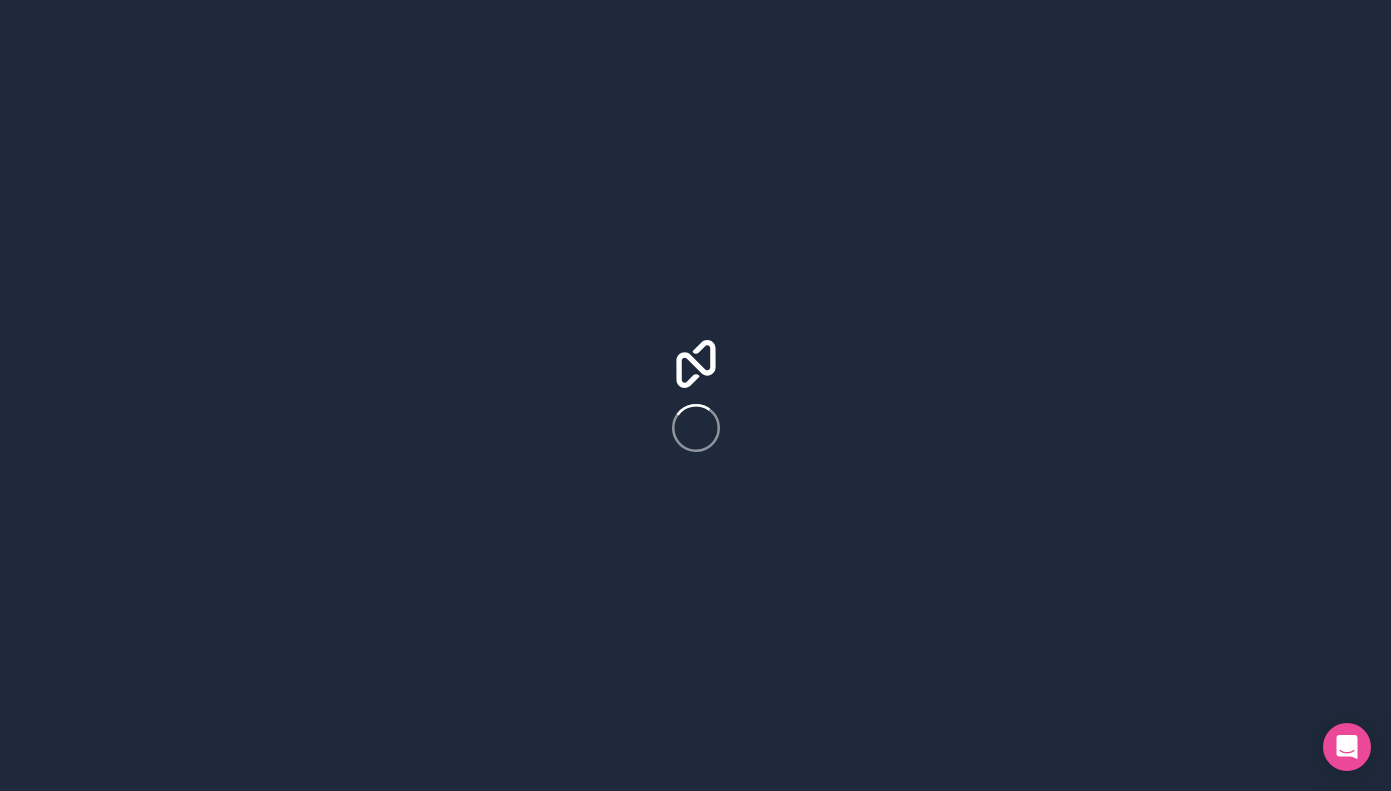 scroll, scrollTop: 0, scrollLeft: 0, axis: both 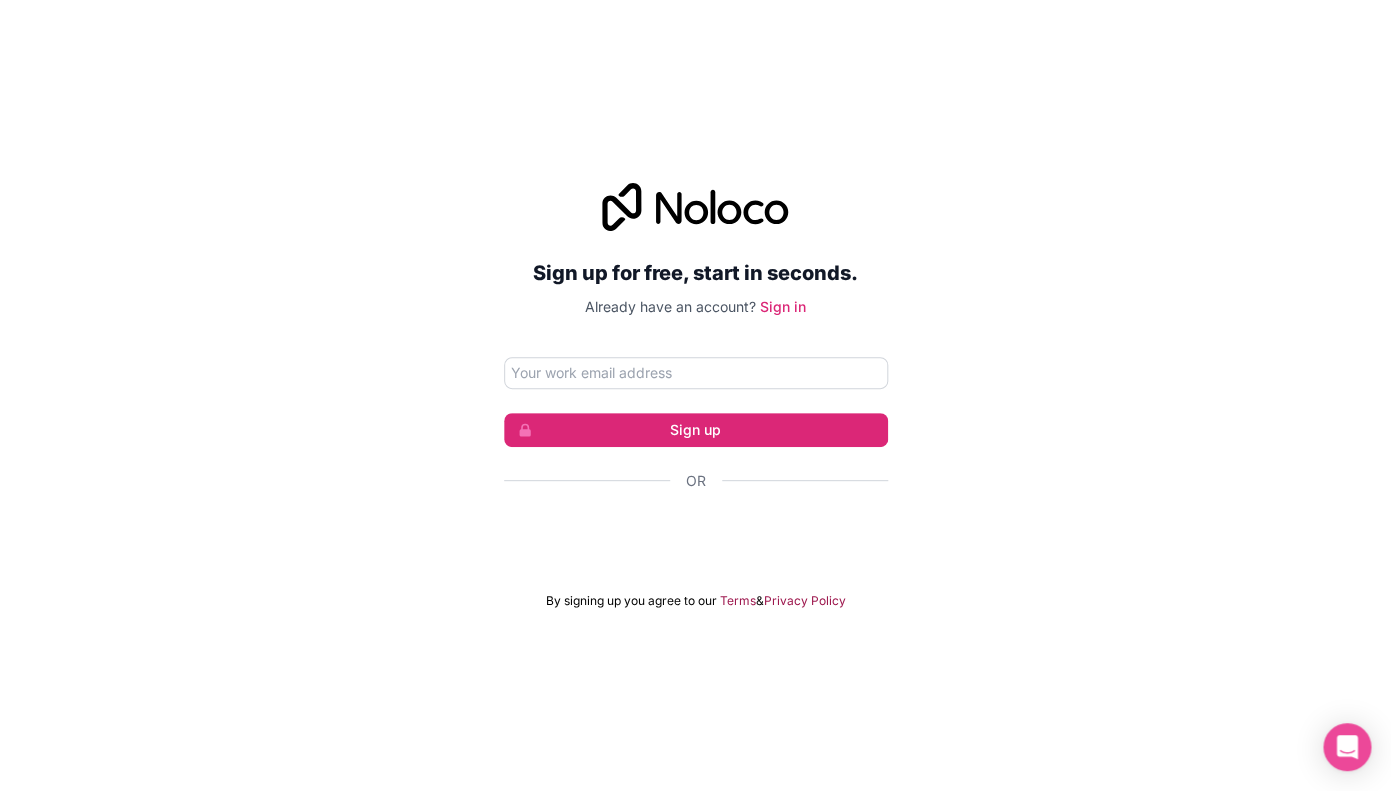 click on "Sign up for free, start in seconds. Already have an account? Sign in Sign up Or By signing up you agree to our    Terms  &  Privacy Policy" at bounding box center (696, 396) 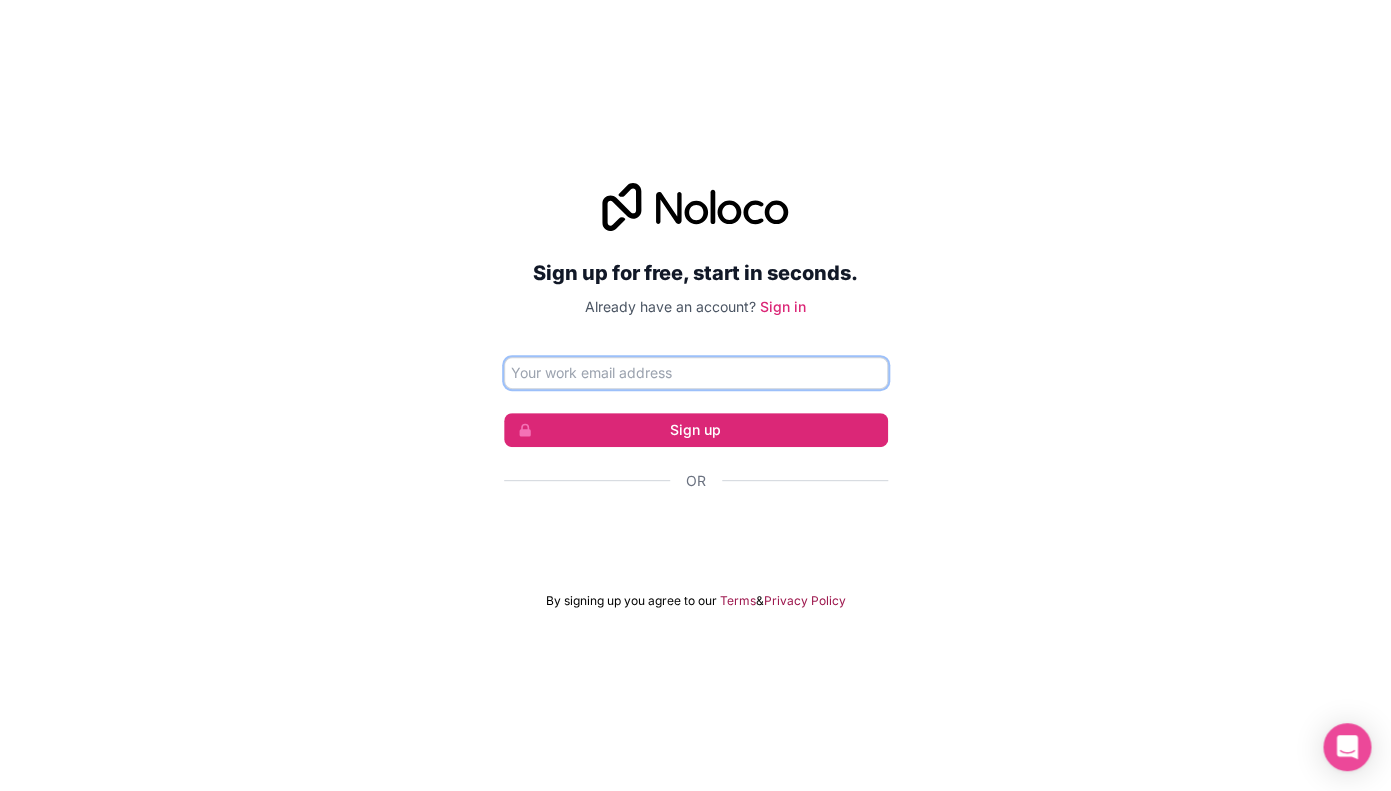 click at bounding box center [696, 373] 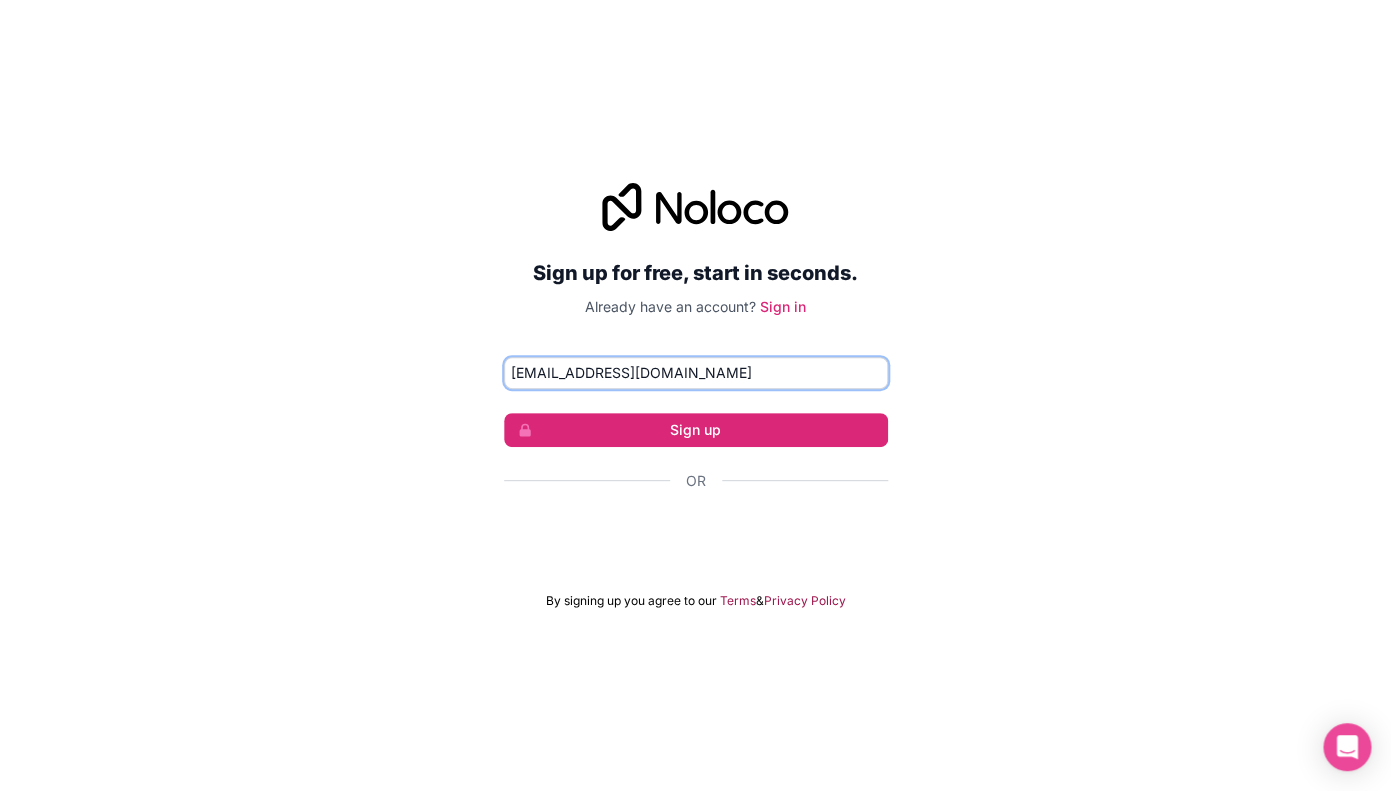 type on "[EMAIL_ADDRESS][DOMAIN_NAME]" 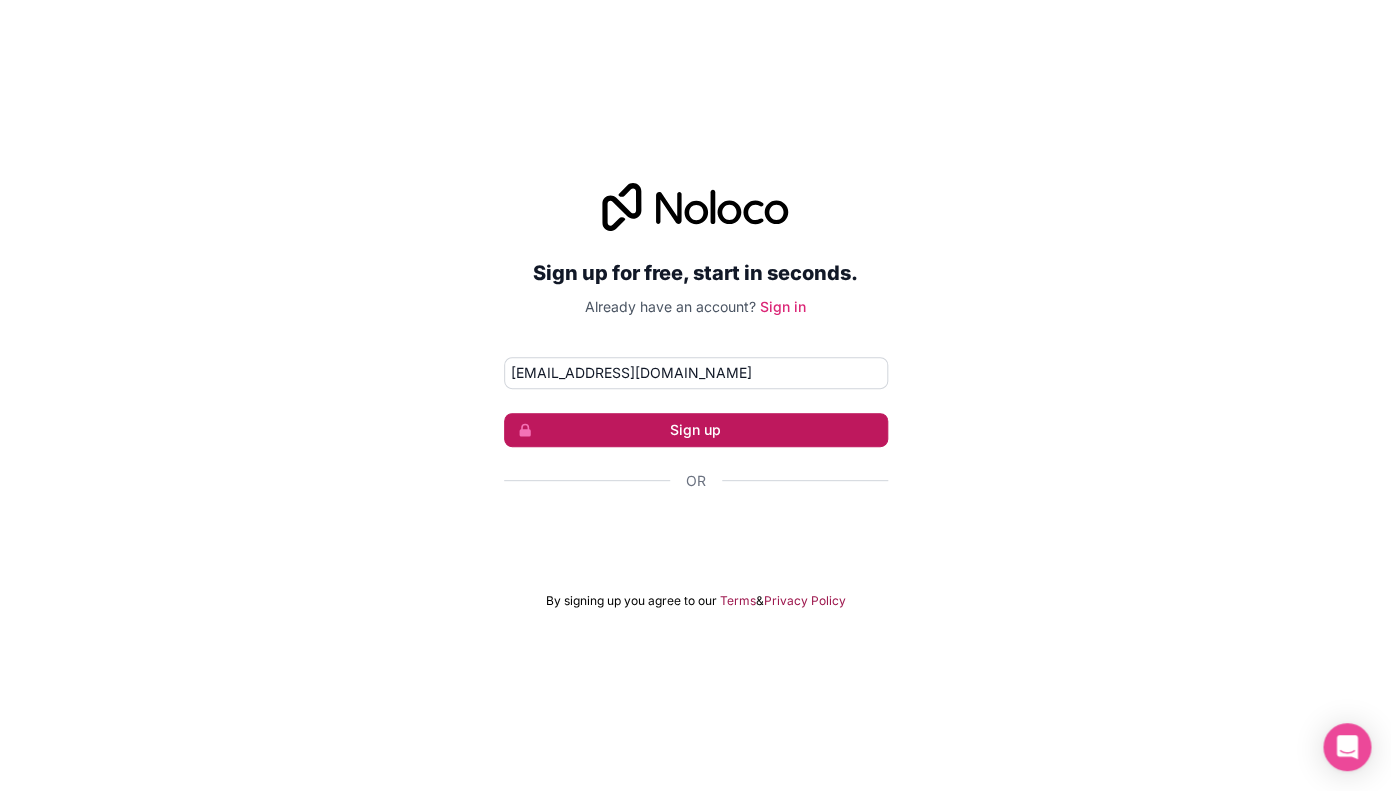 click on "Sign up" at bounding box center [696, 430] 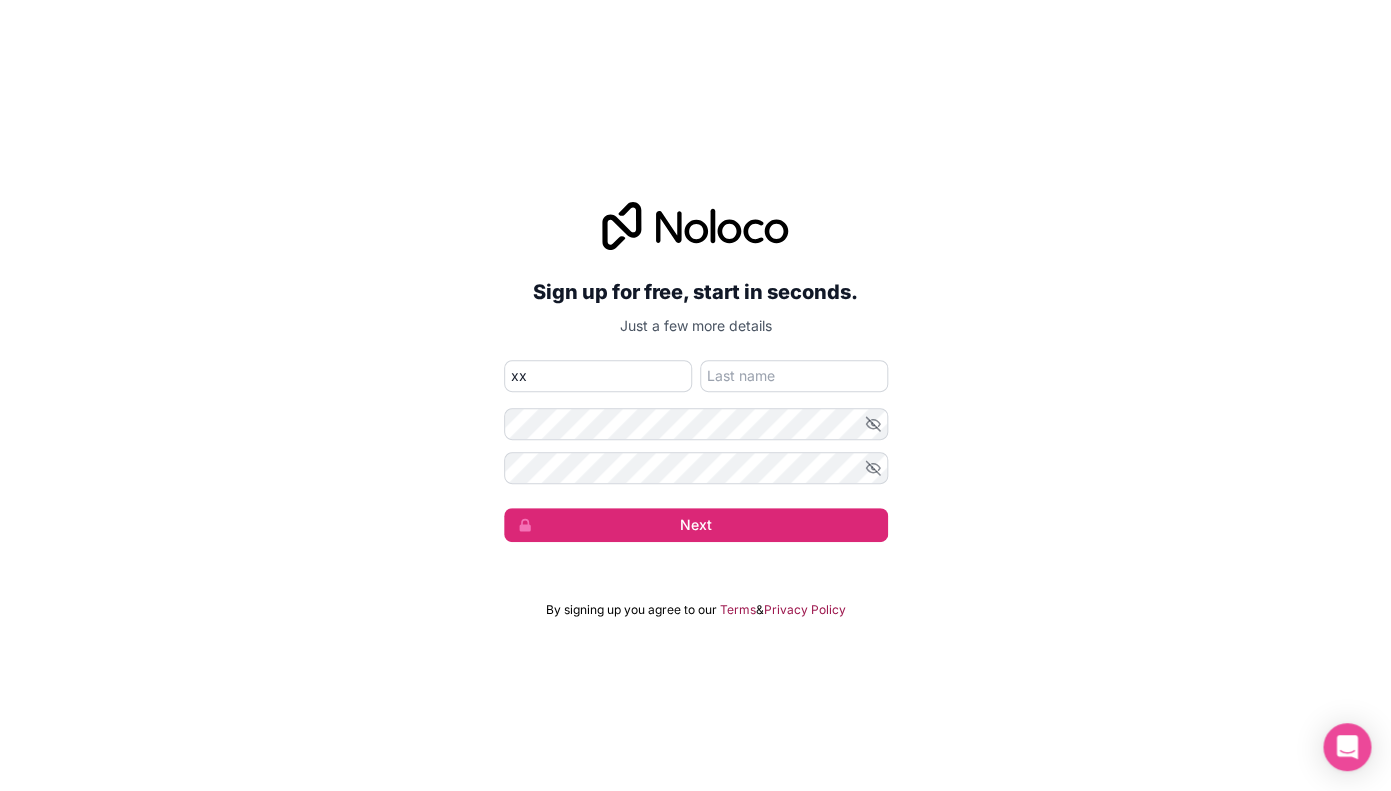 type on "xx" 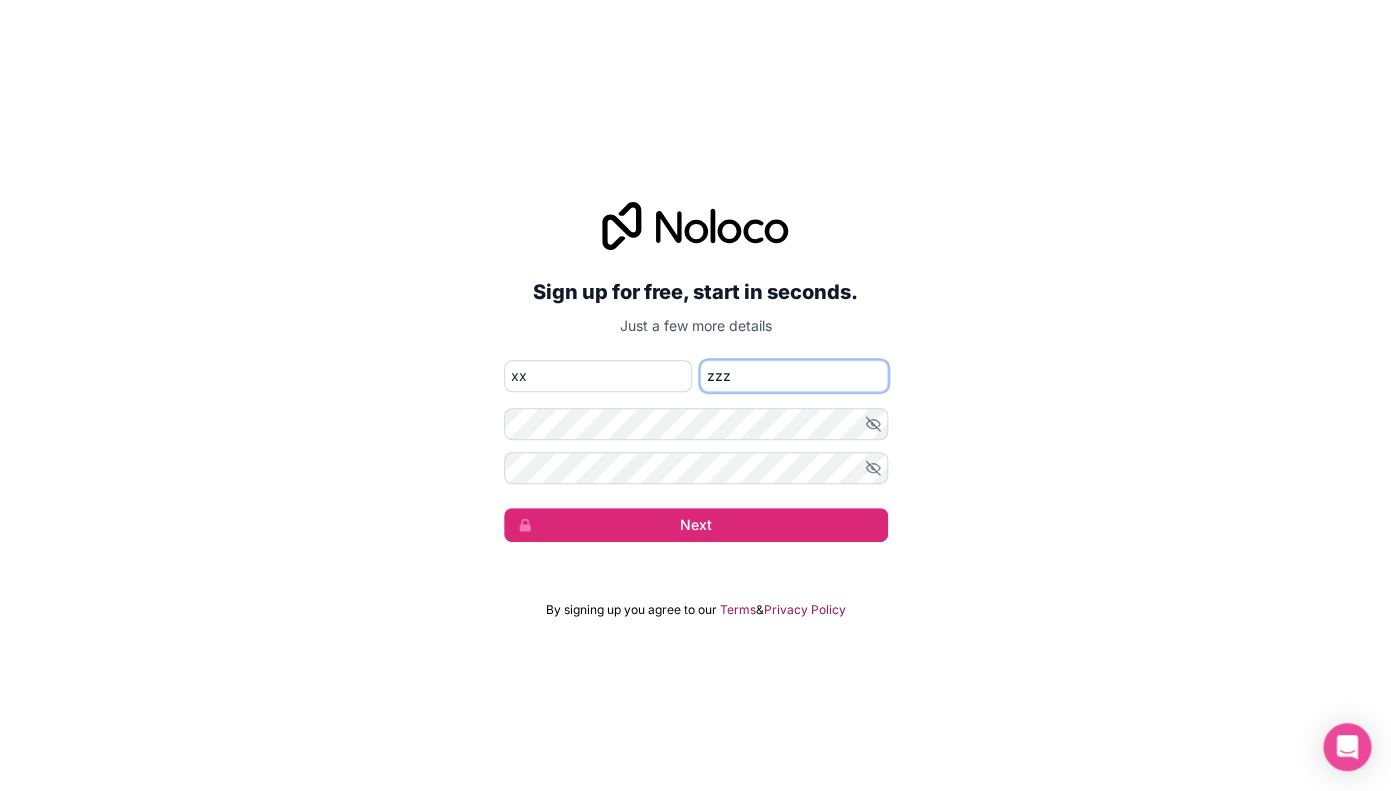 type on "zzz" 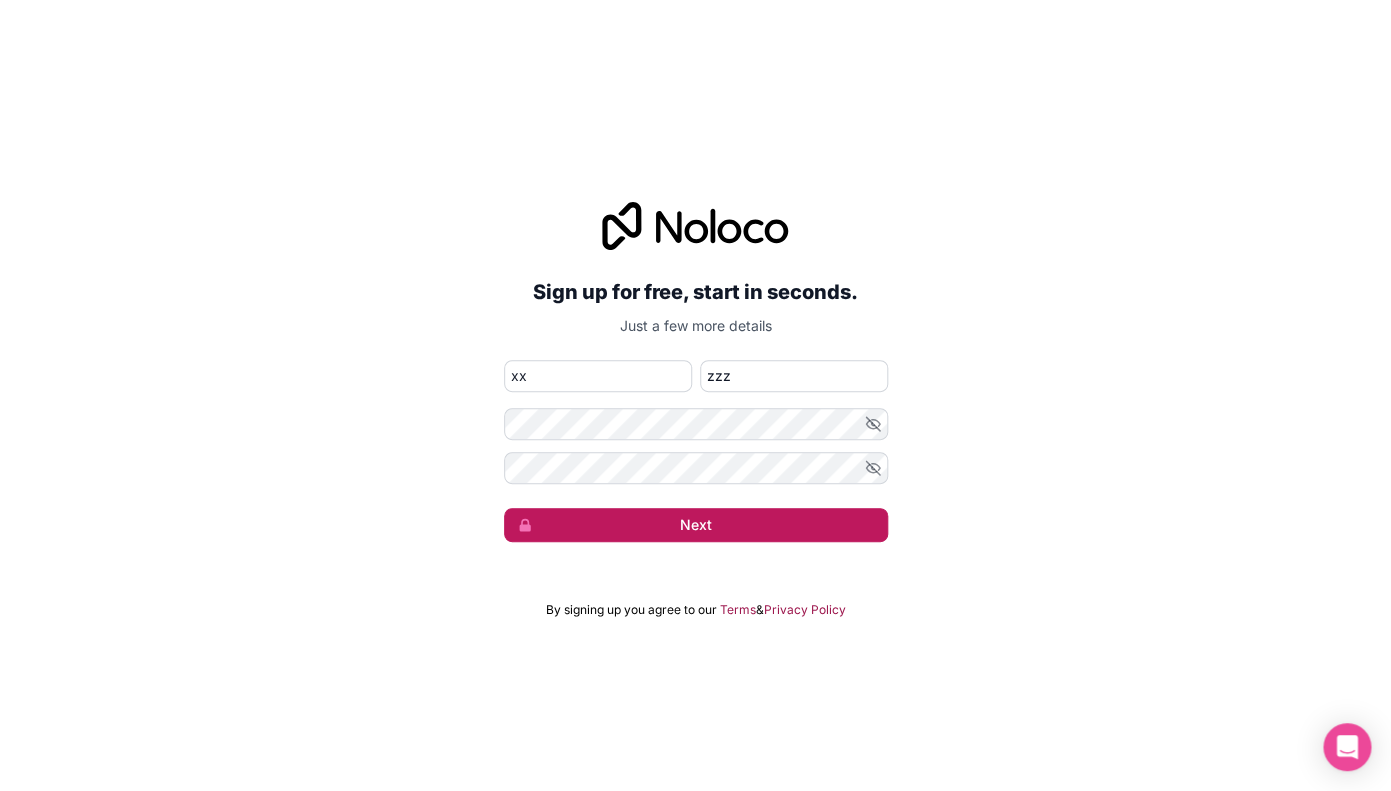 click on "Next" at bounding box center (696, 525) 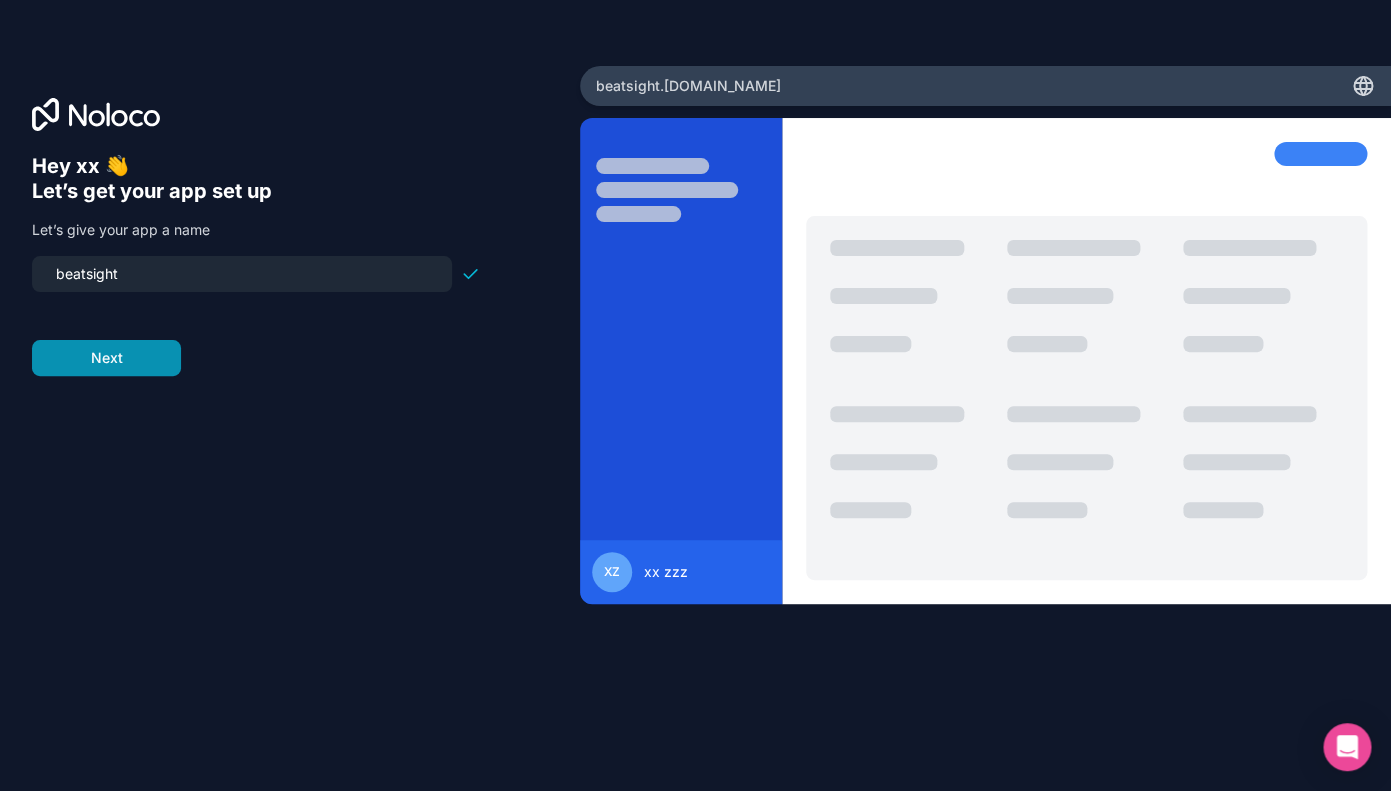 click on "Next" at bounding box center (106, 358) 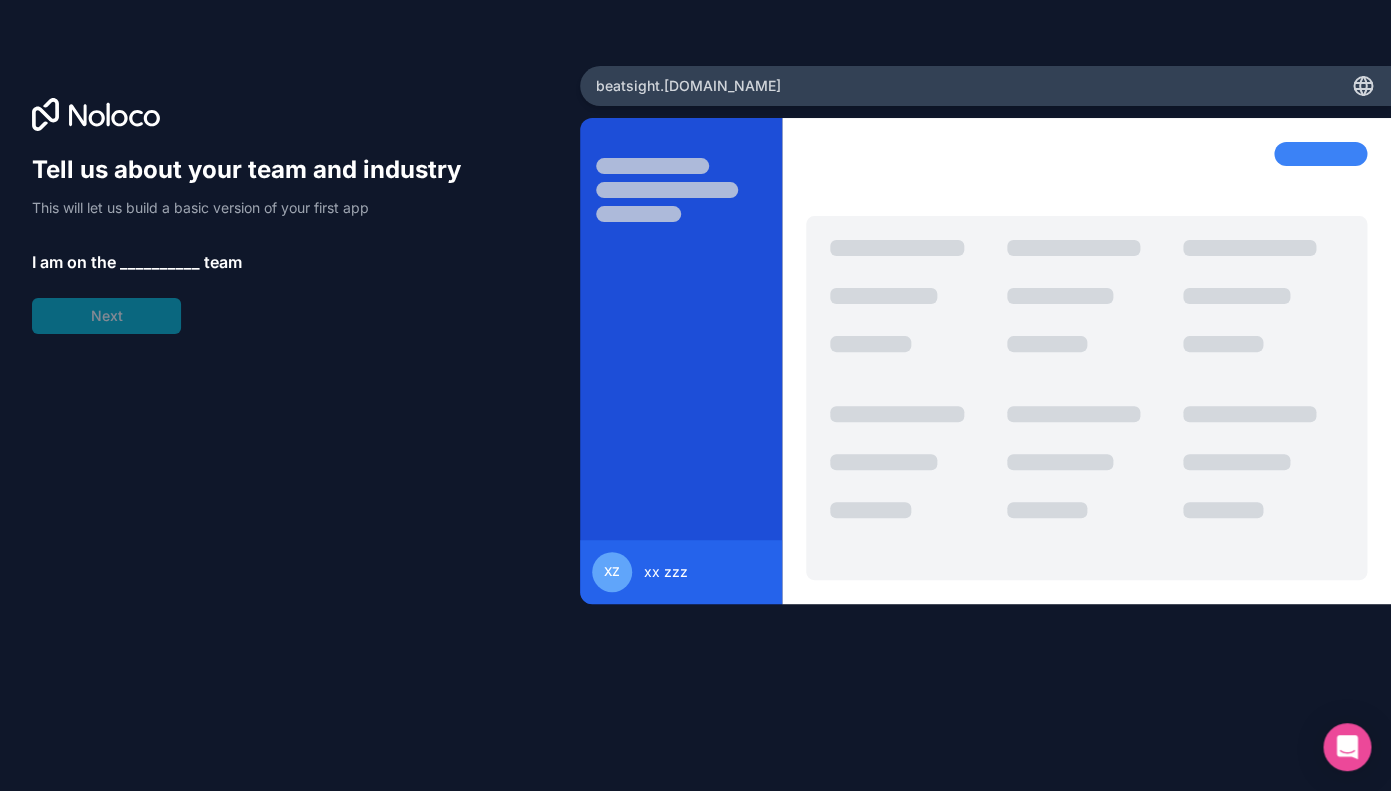 click on "__________" at bounding box center (160, 262) 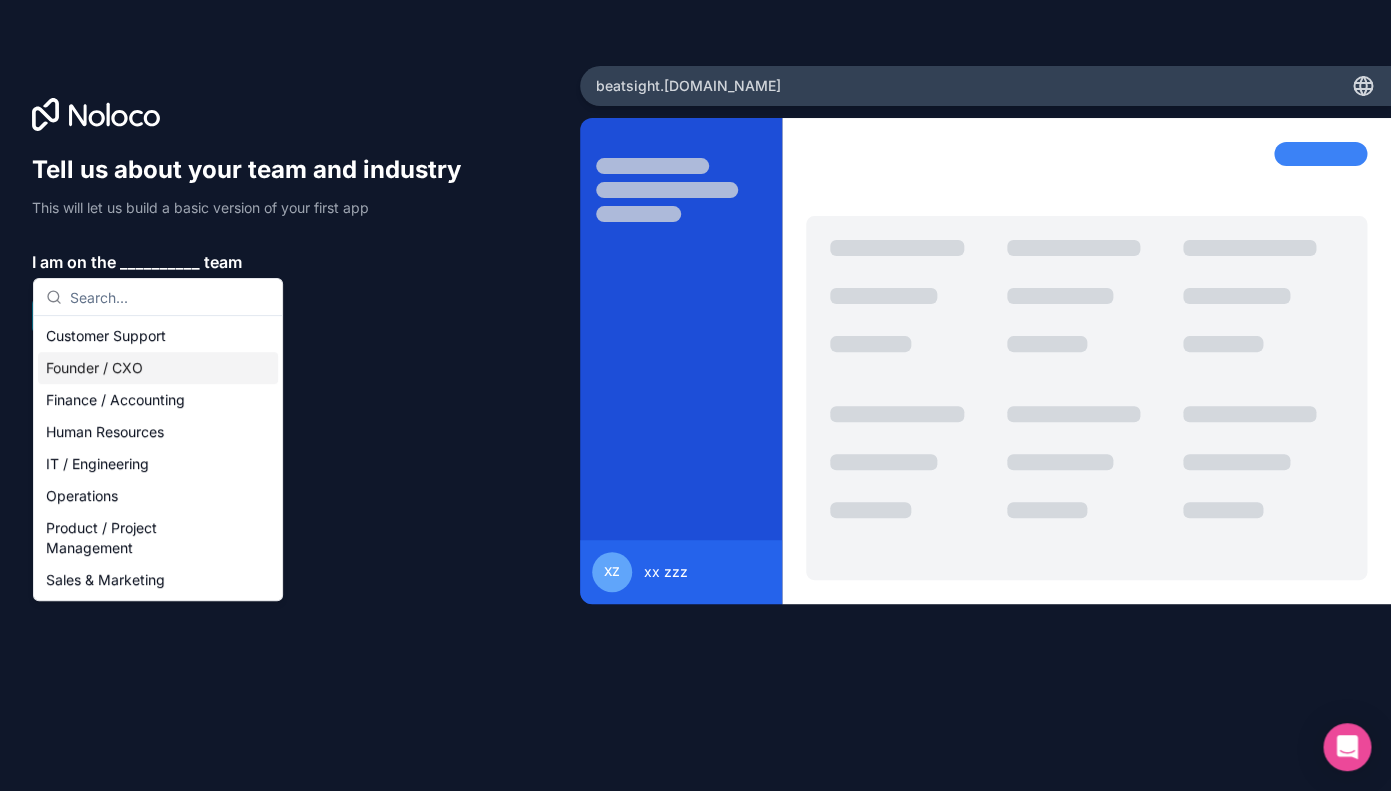 click on "Founder / CXO" at bounding box center (158, 368) 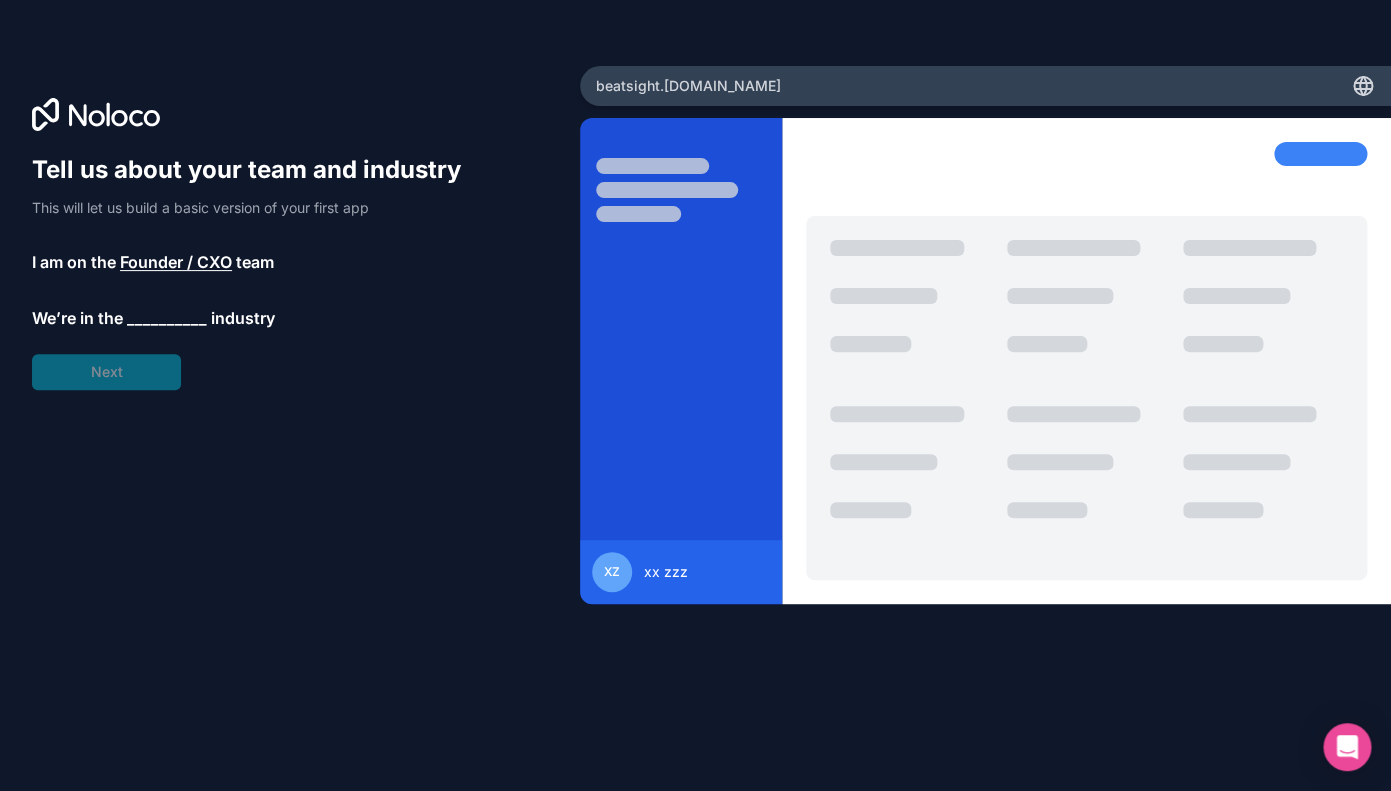 click on "__________" at bounding box center [167, 318] 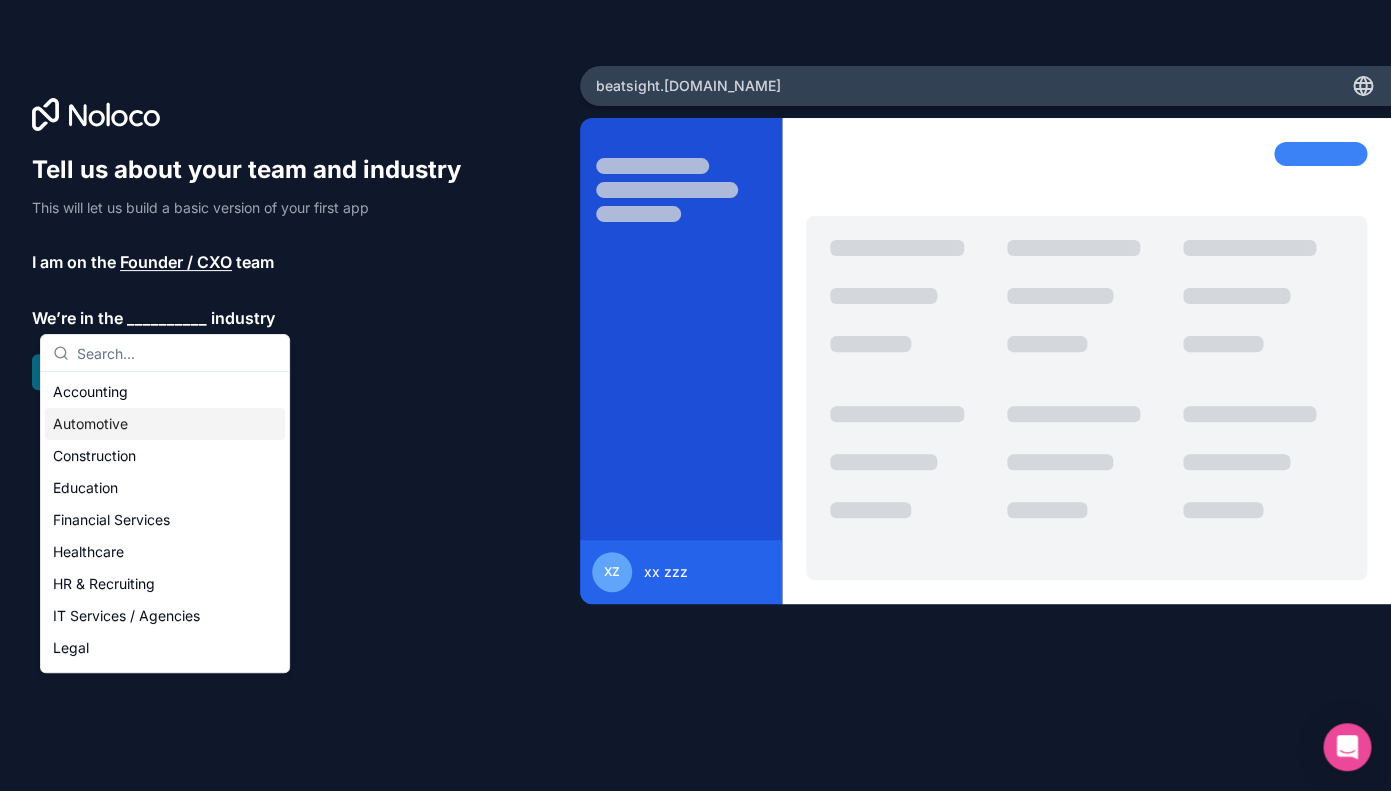 click on "Automotive" at bounding box center (165, 424) 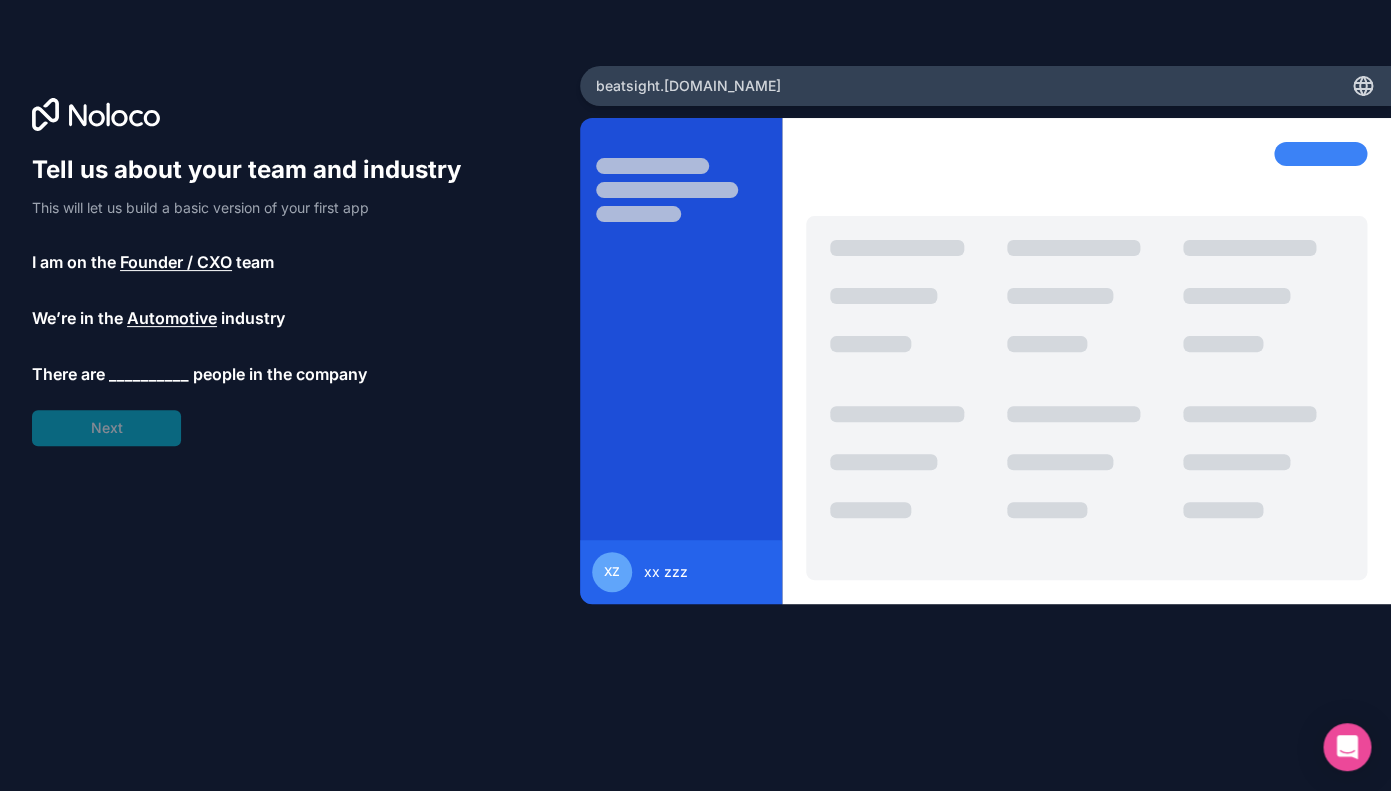 click on "__________" at bounding box center (149, 374) 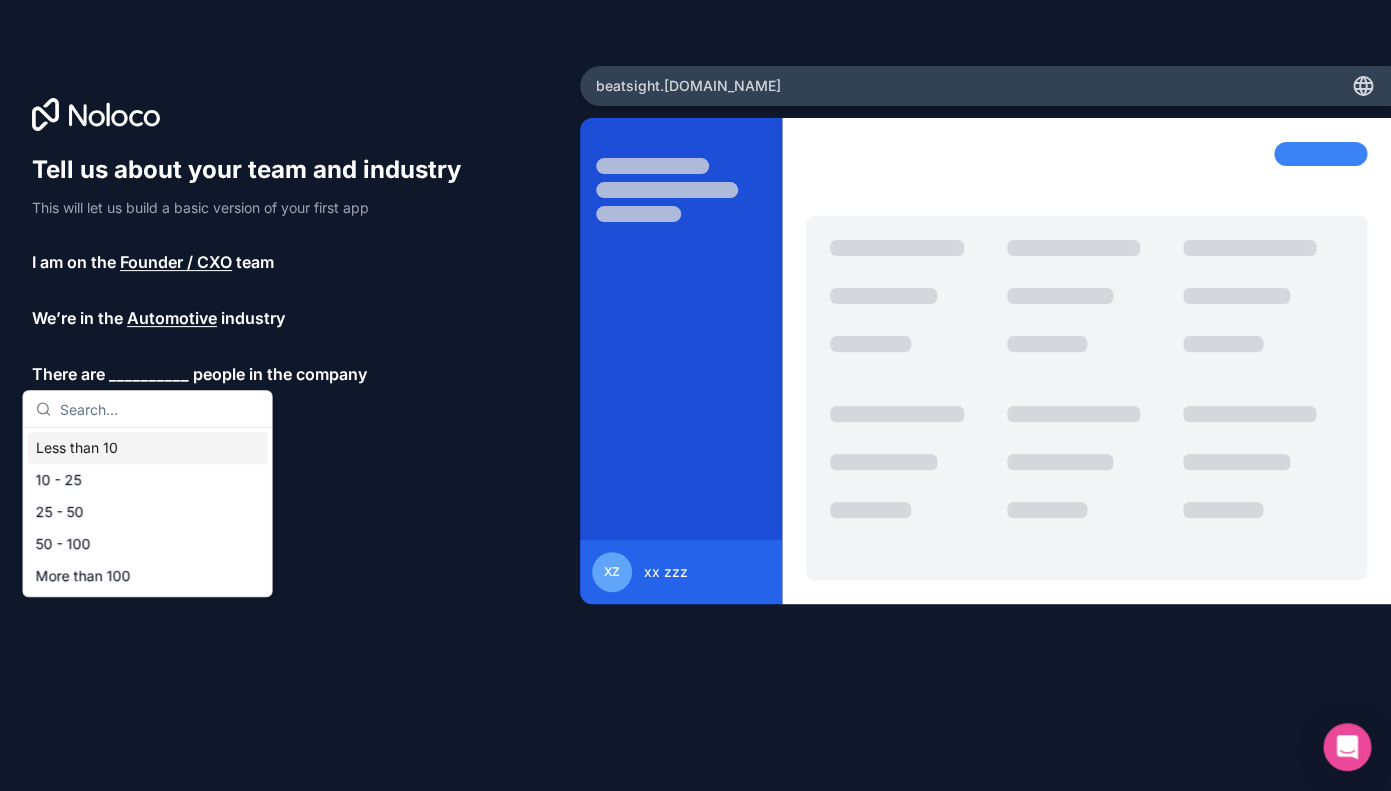 click on "Less than 10" at bounding box center (148, 448) 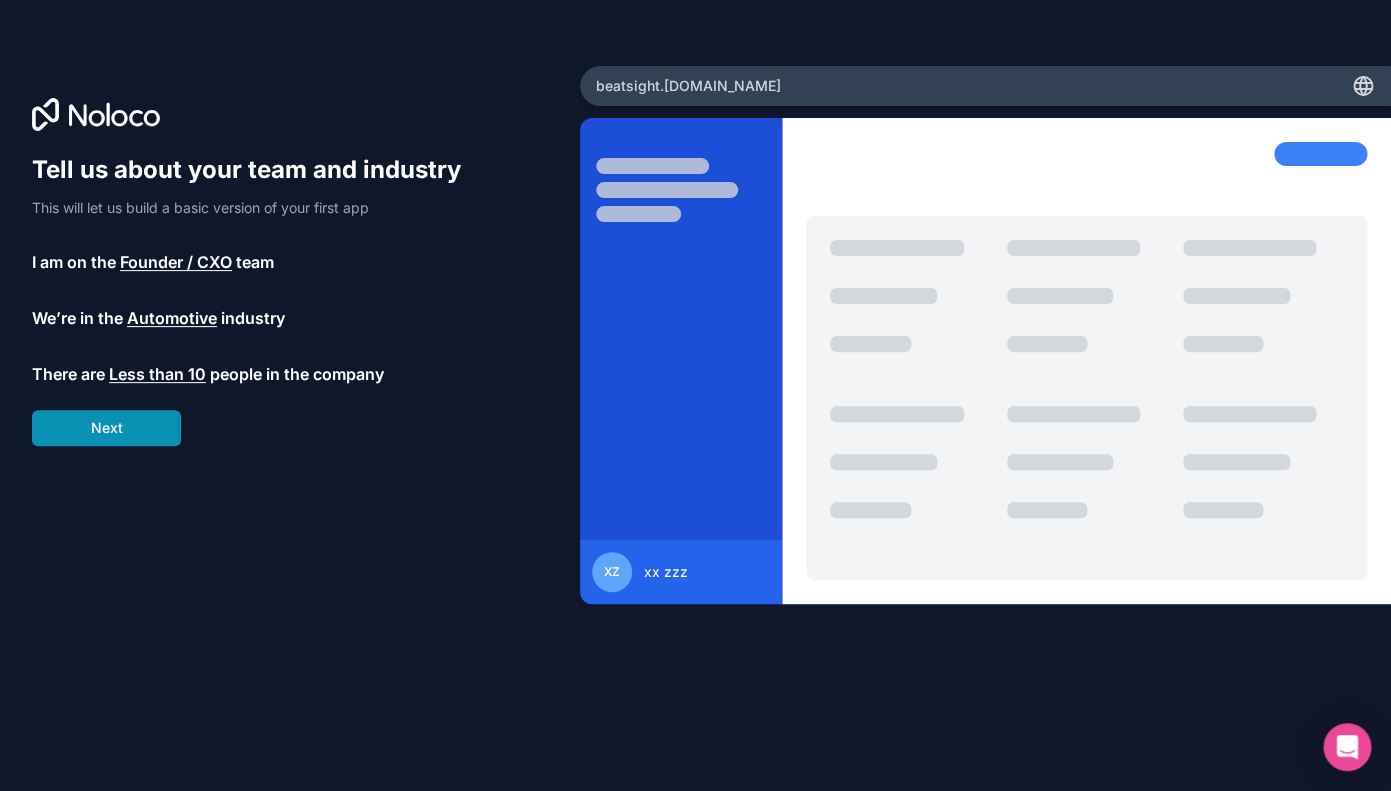 click on "Next" at bounding box center (106, 428) 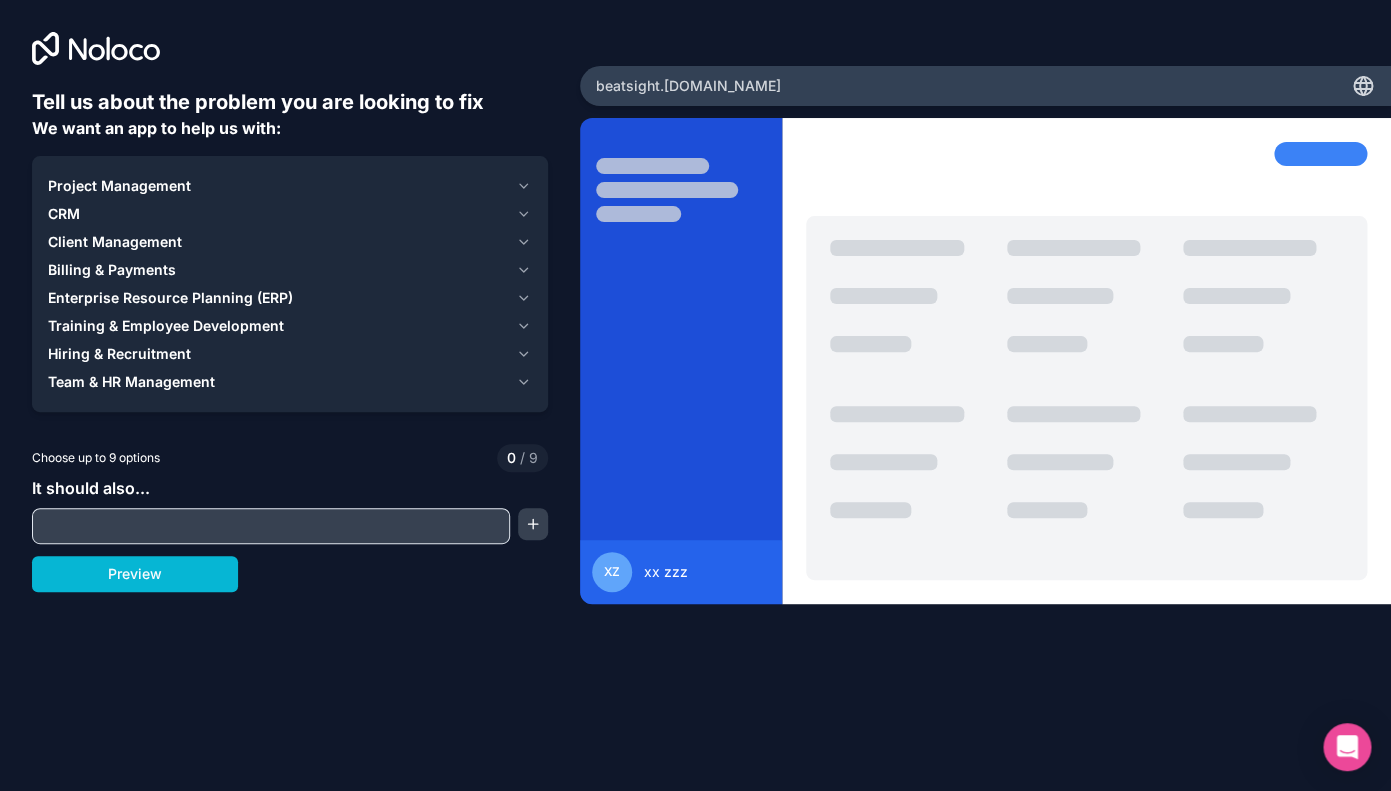 click on "Client Management" at bounding box center (278, 242) 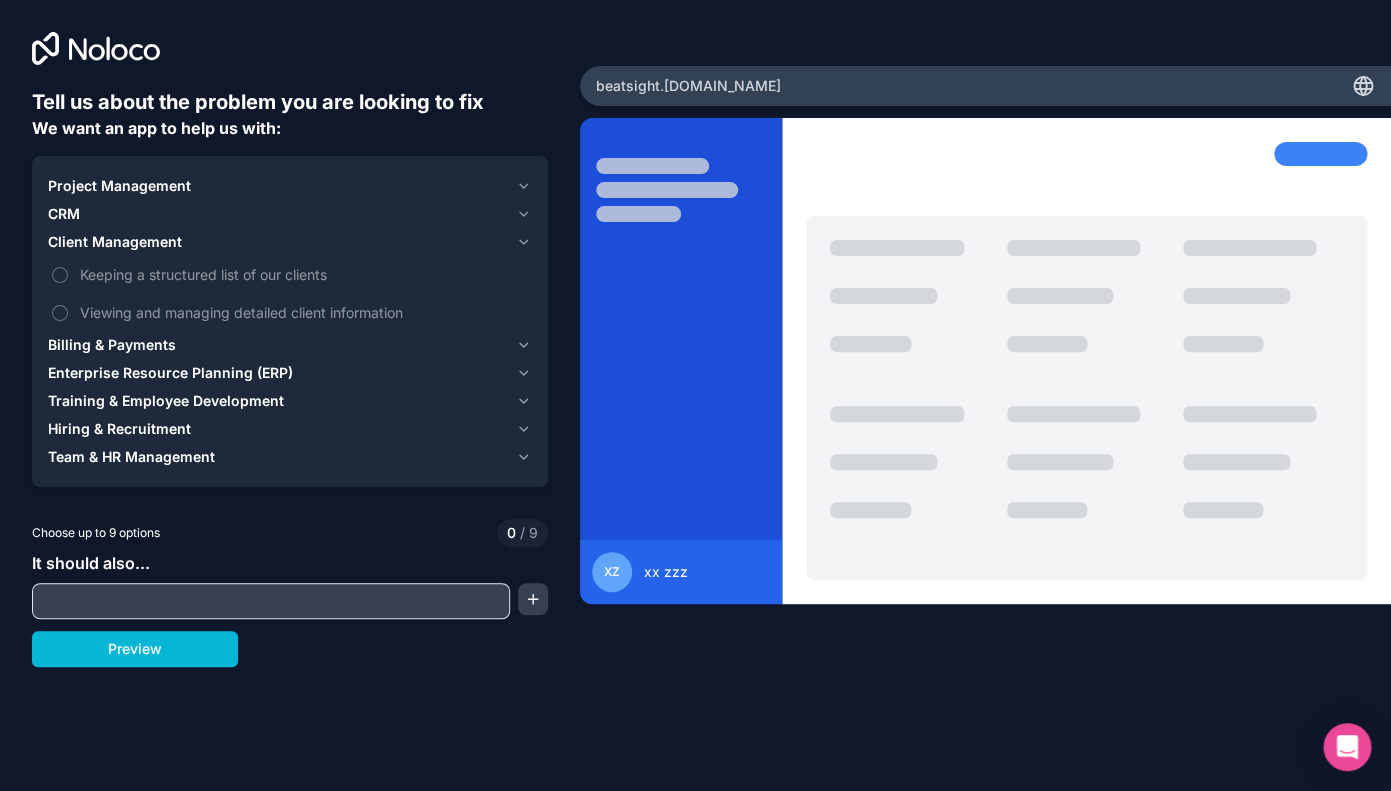 click on "Keeping a structured list of our clients Viewing and managing detailed client information" at bounding box center (290, 293) 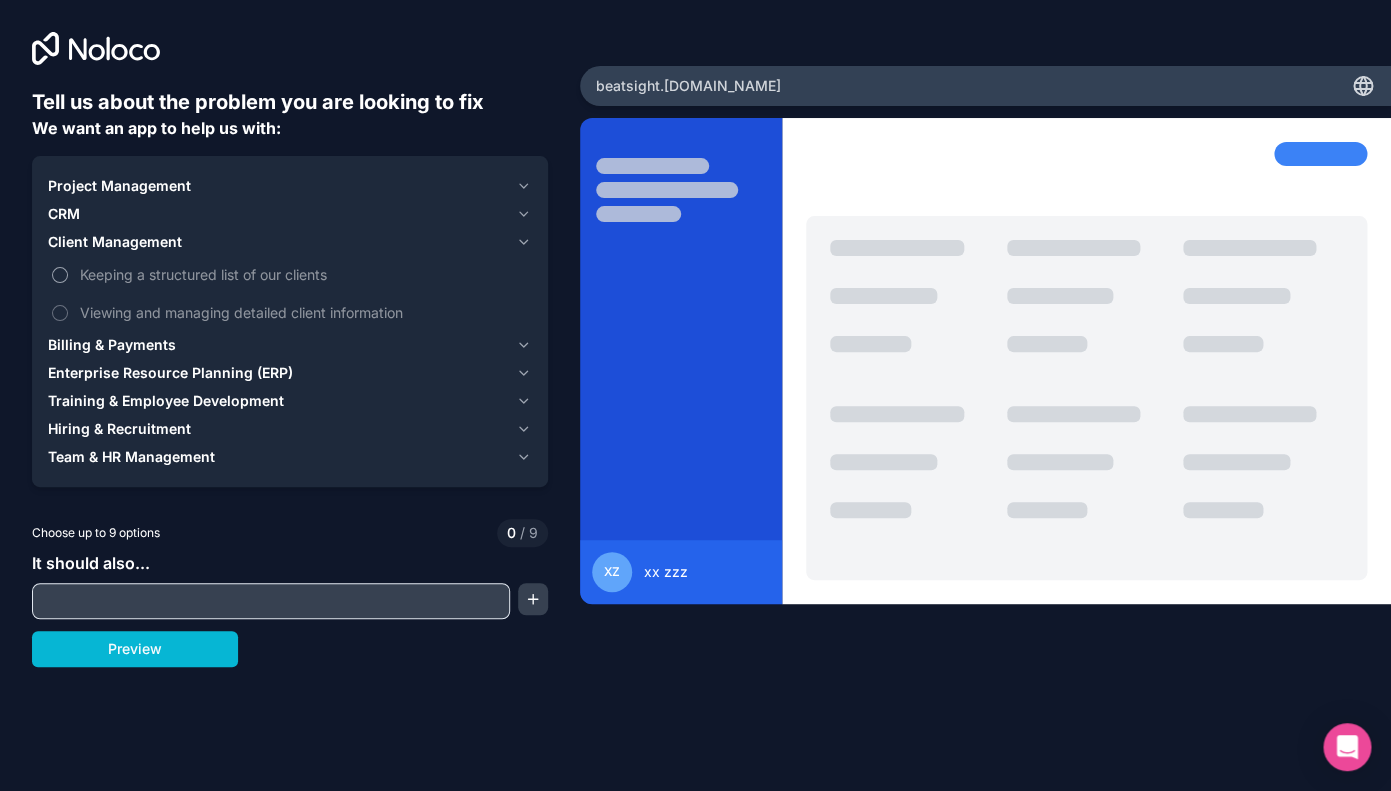 click on "Keeping a structured list of our clients" at bounding box center (304, 274) 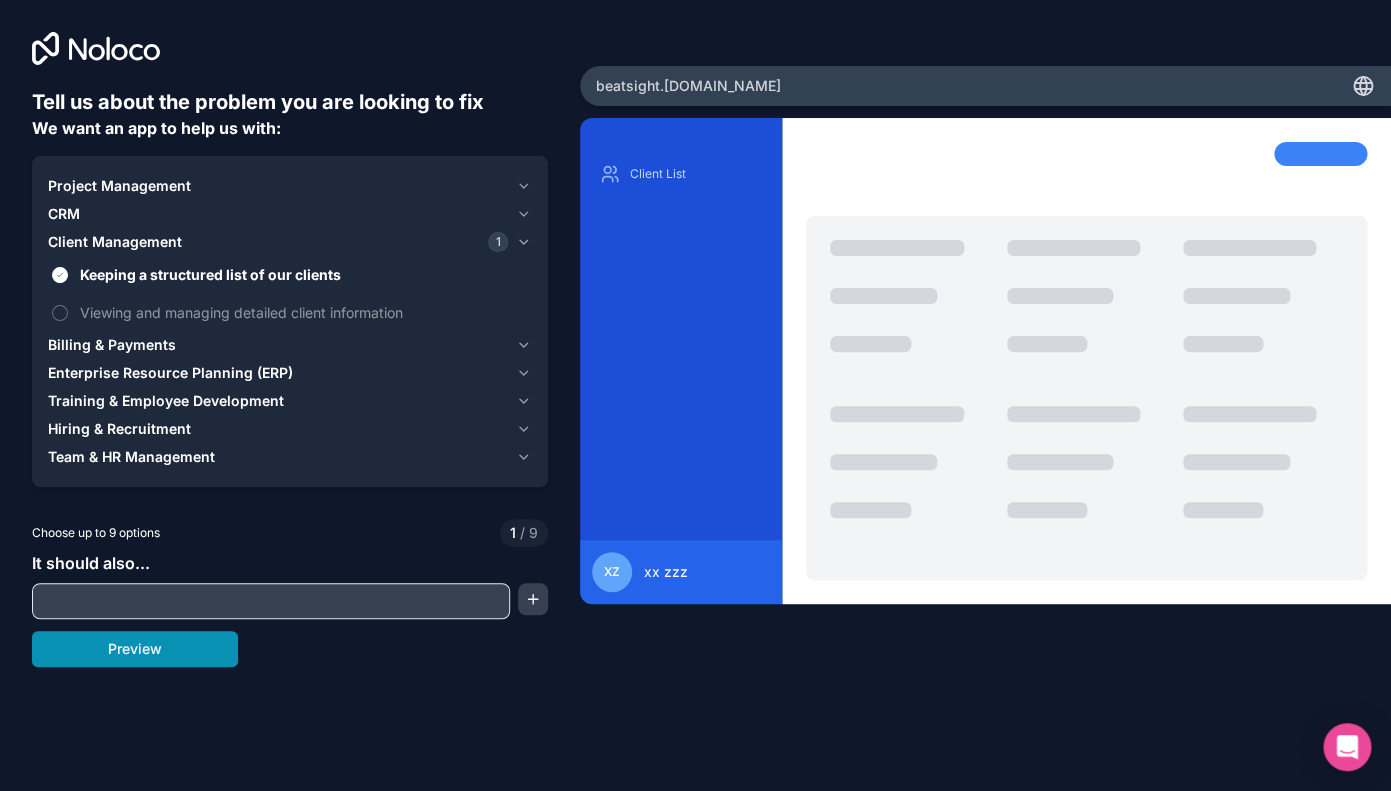 click on "Preview" at bounding box center [135, 649] 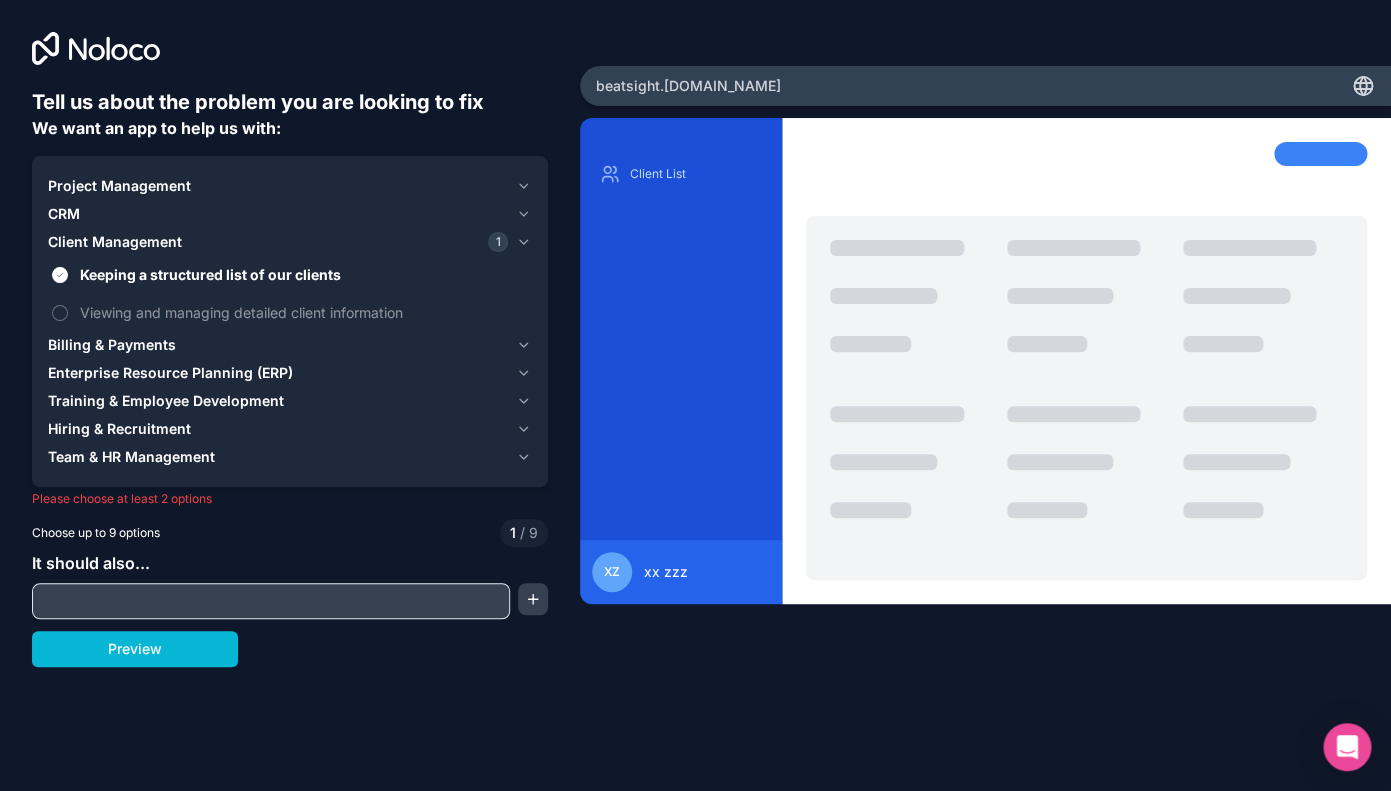 click on "Team & HR Management" at bounding box center (290, 457) 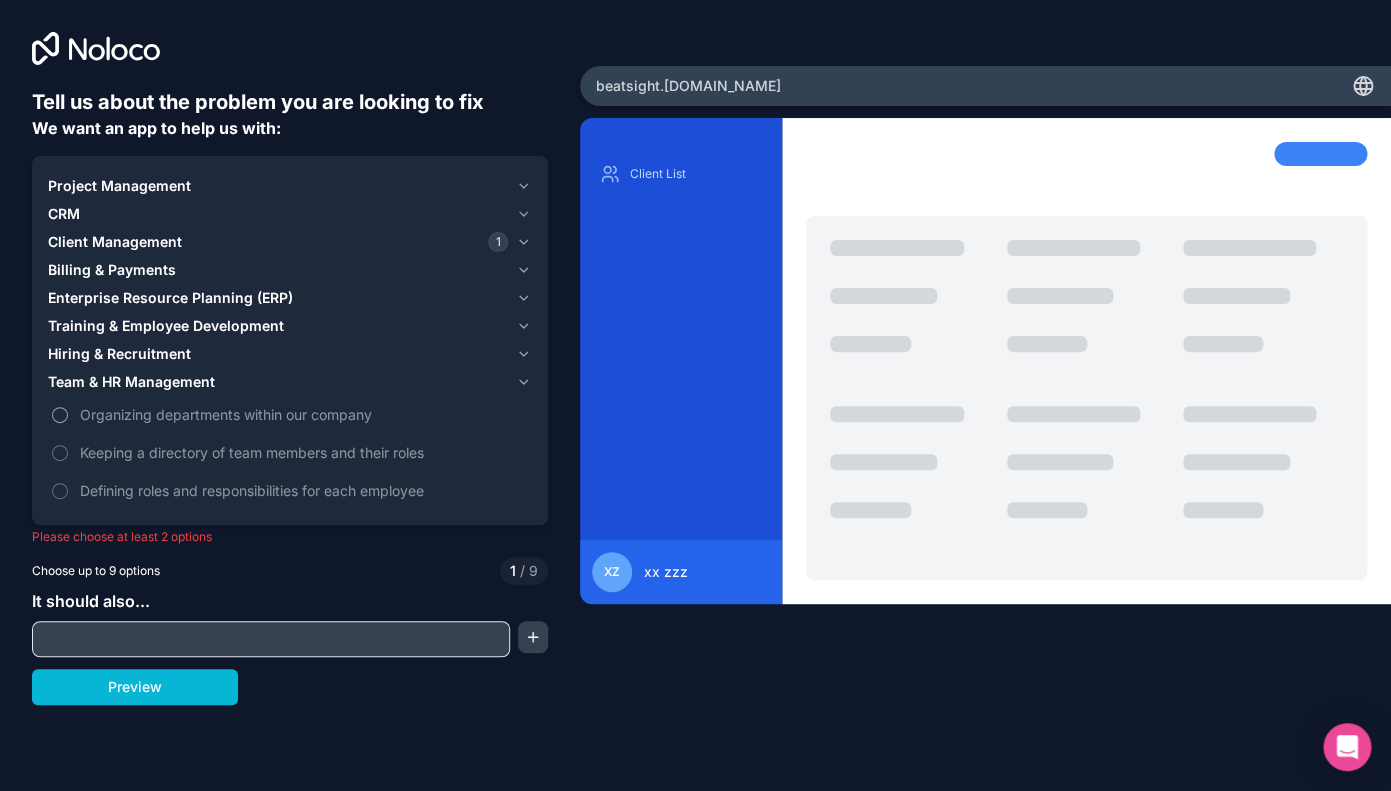 click on "Organizing departments within our company" at bounding box center (304, 414) 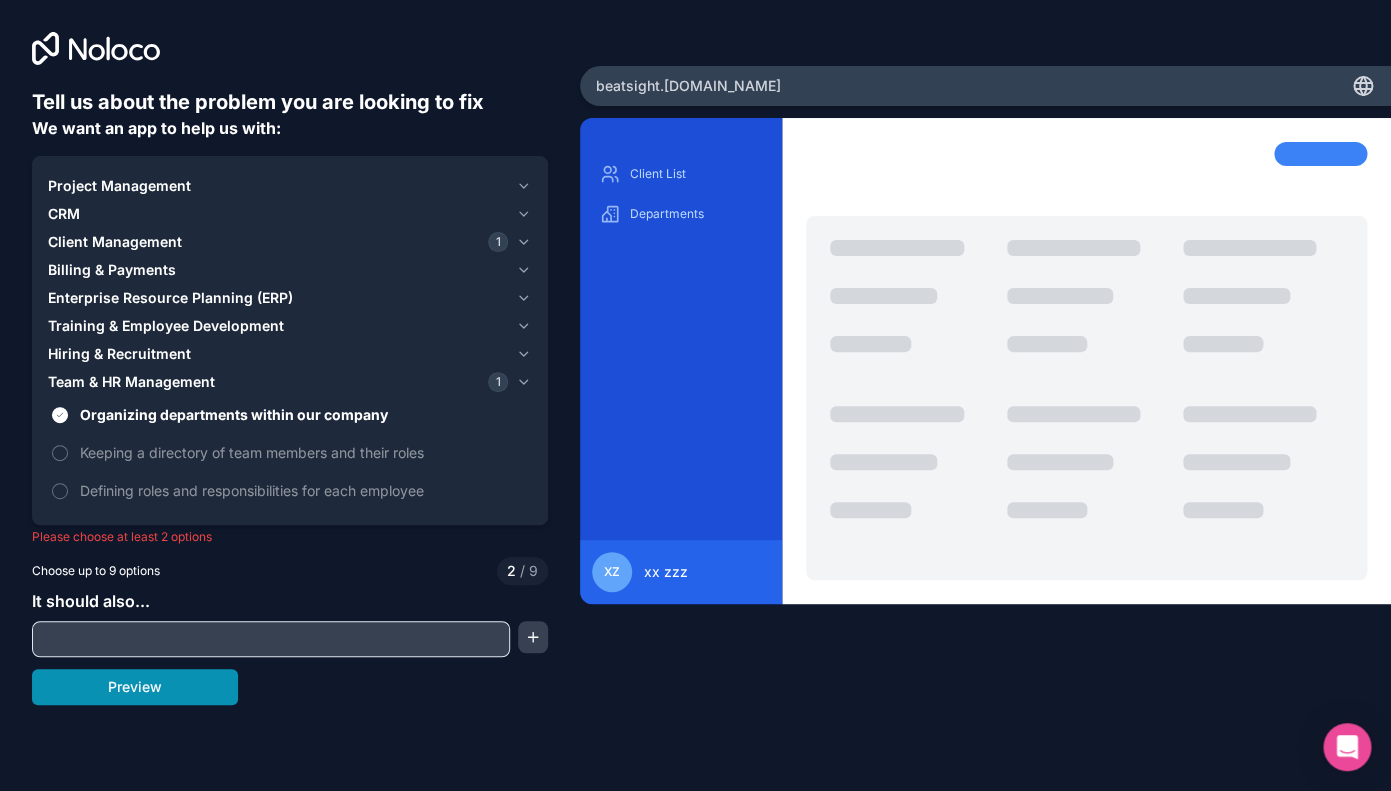 click on "Preview" at bounding box center [135, 687] 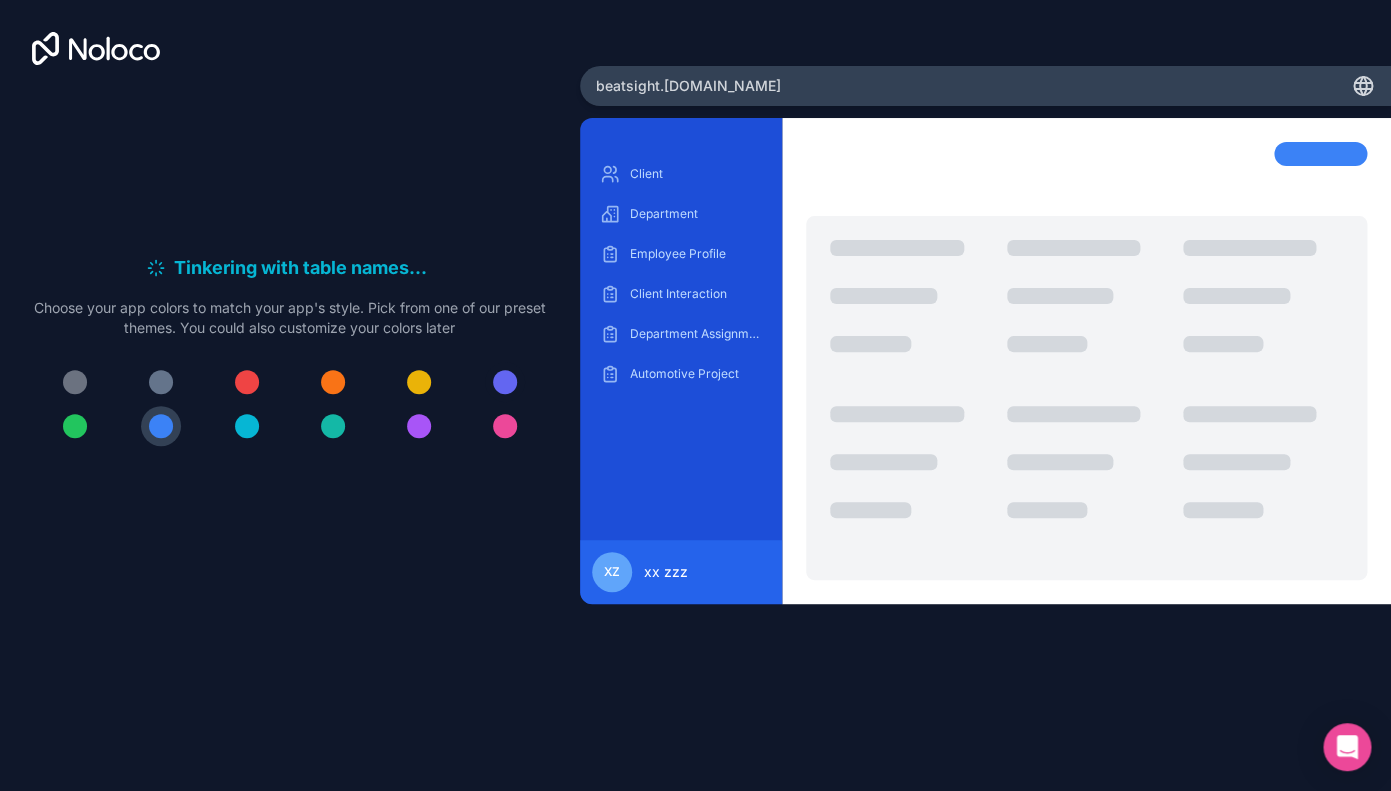 click at bounding box center (505, 382) 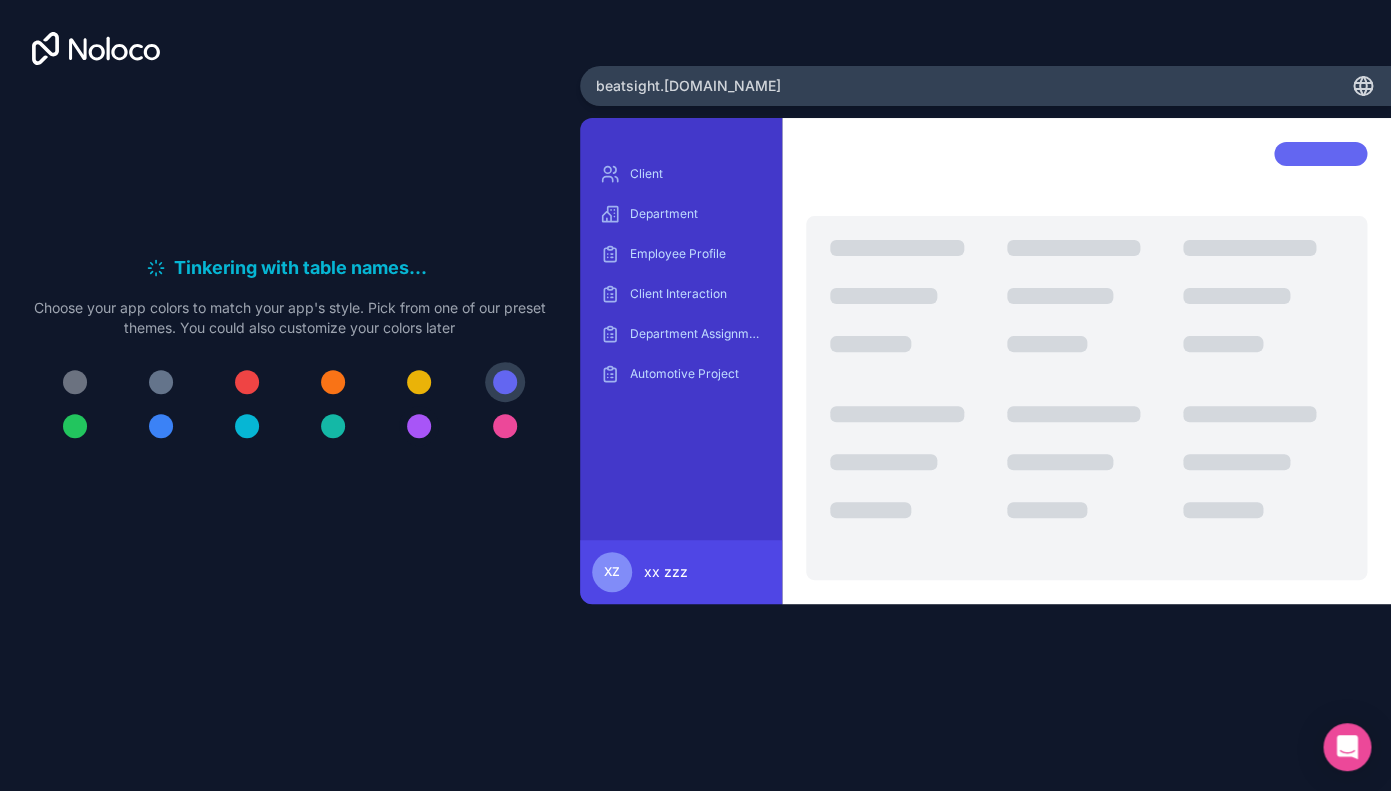 click at bounding box center [419, 426] 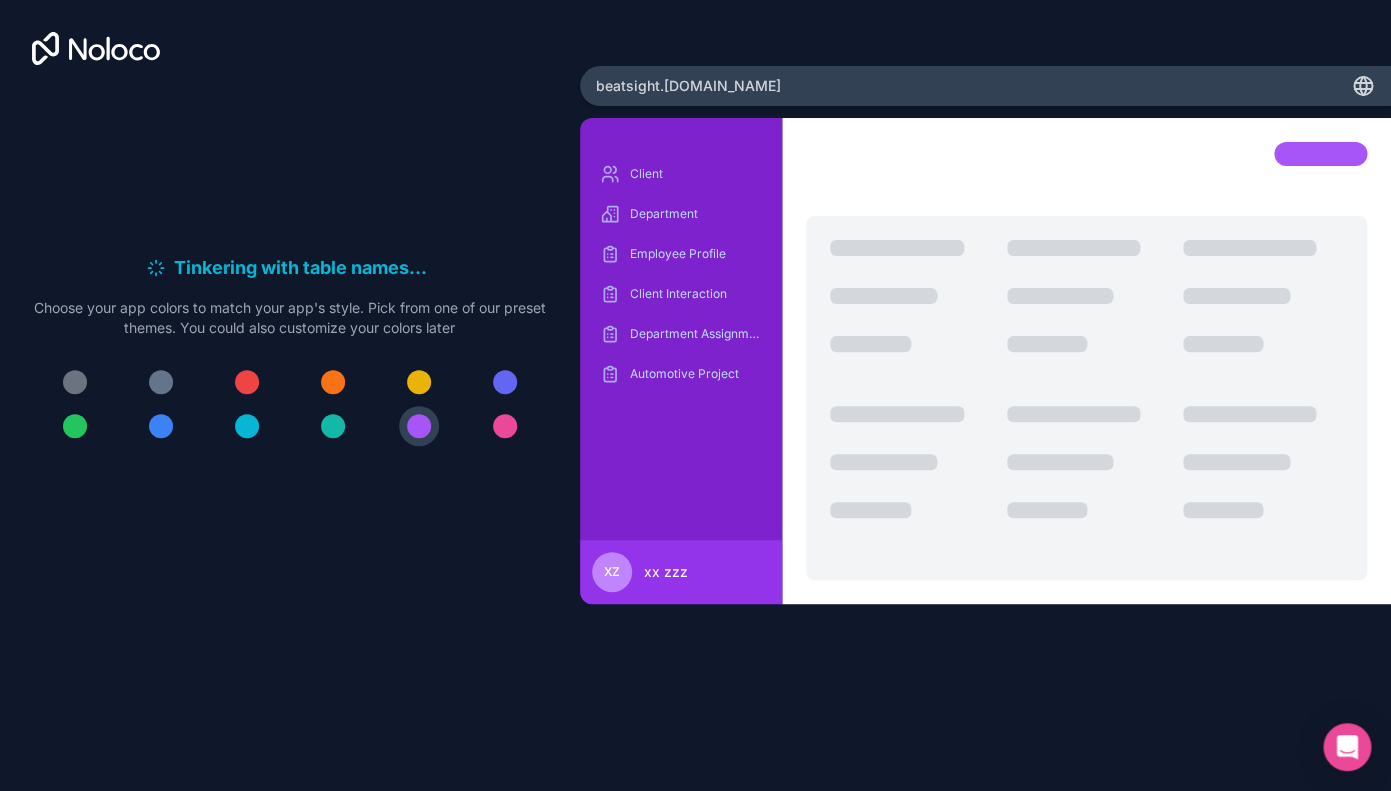 click at bounding box center [505, 382] 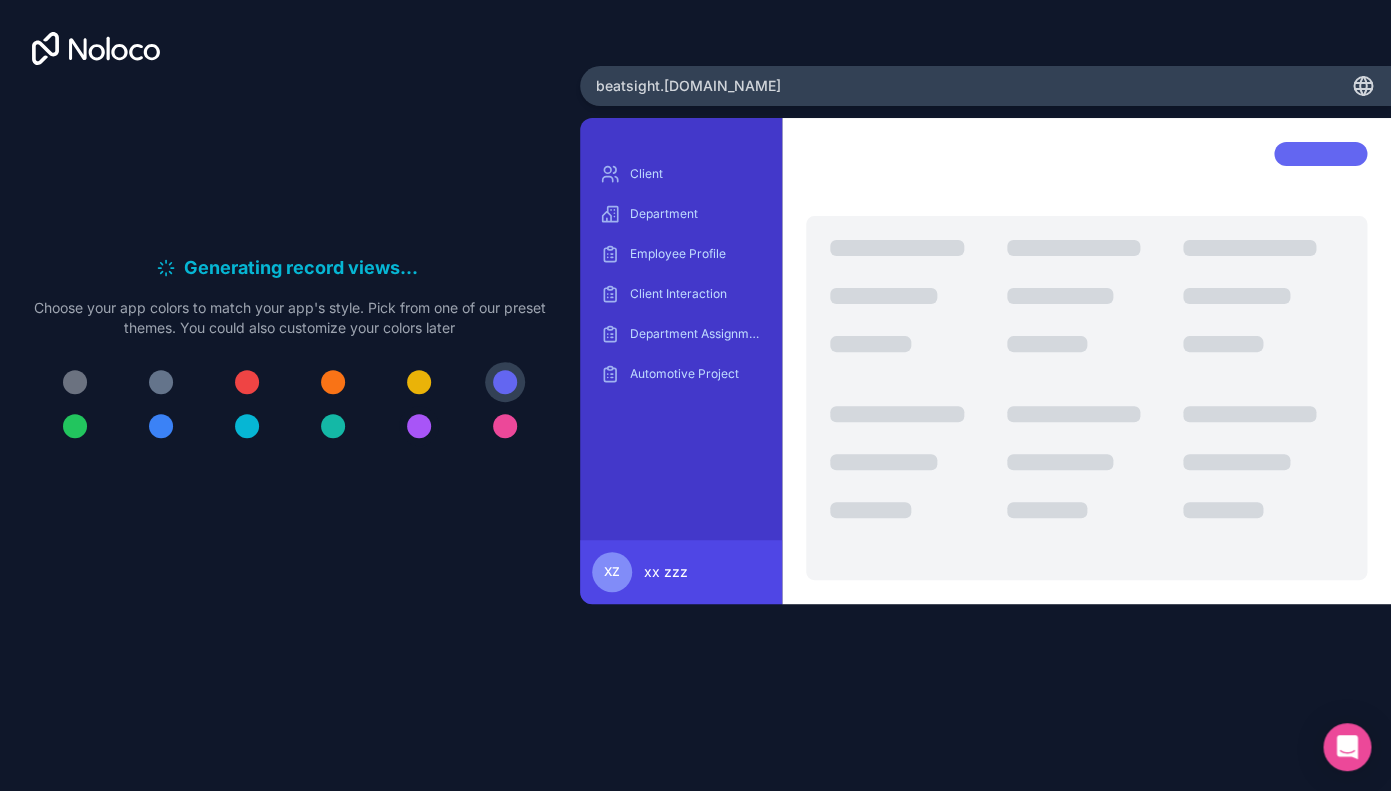 click at bounding box center [419, 426] 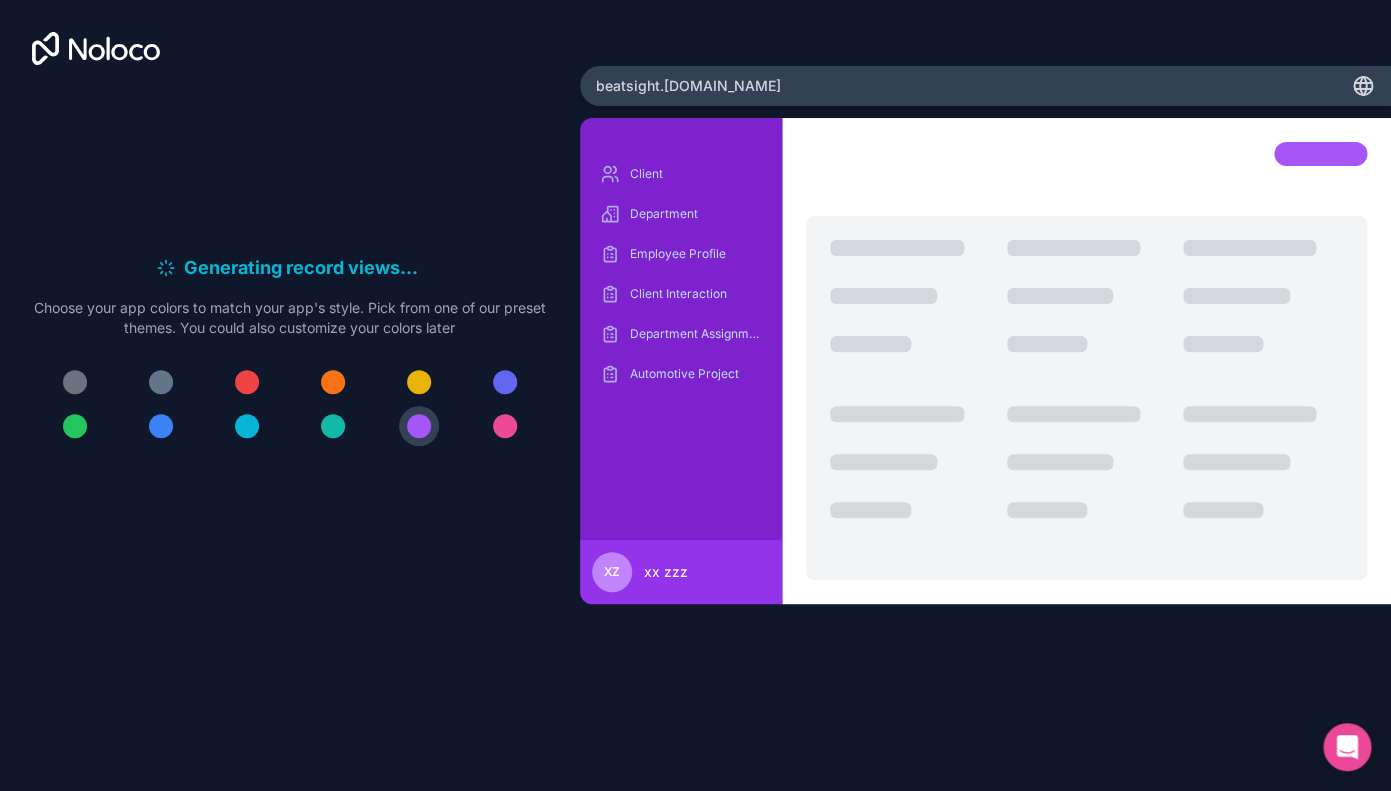 click on "xz xx zzz" at bounding box center (681, 572) 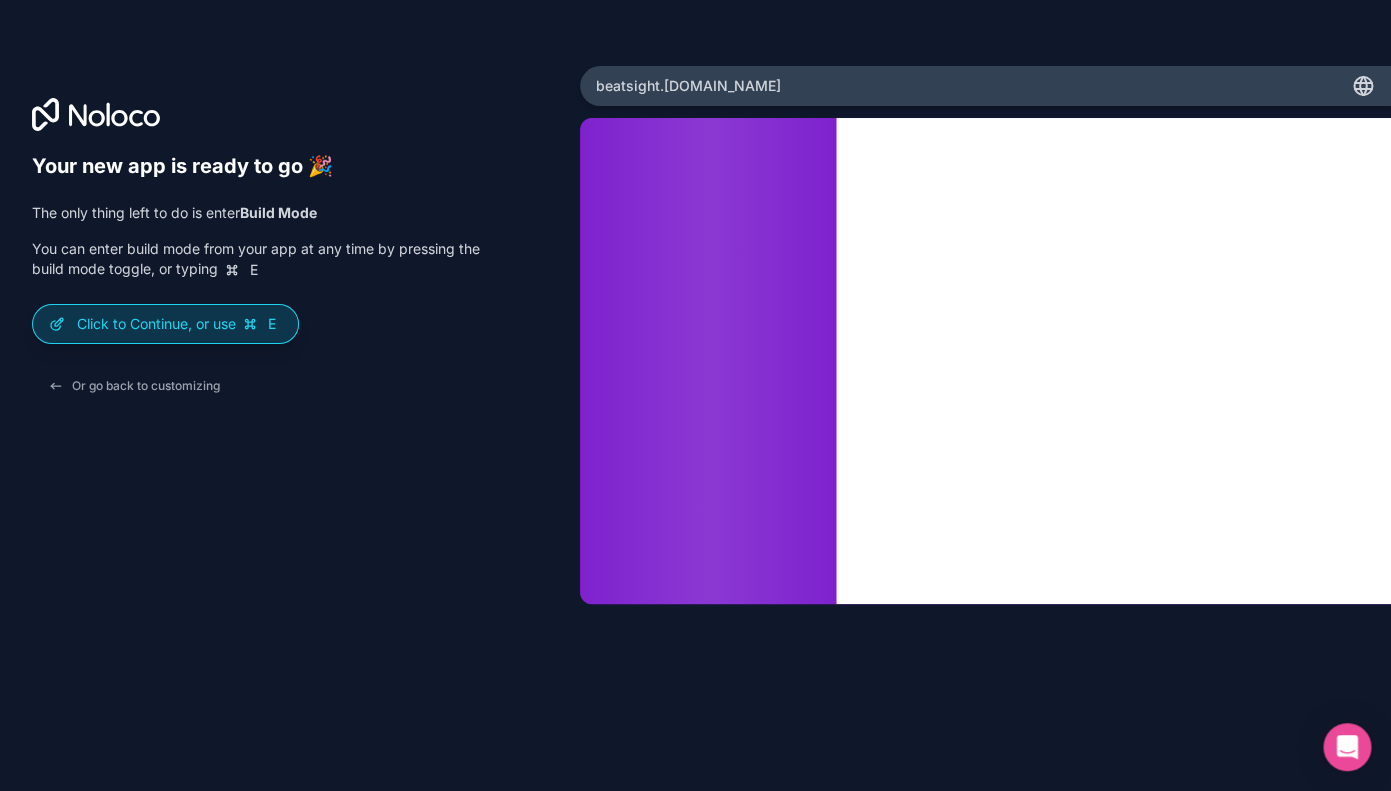 click on "Click to Continue, or use  E" at bounding box center [179, 324] 